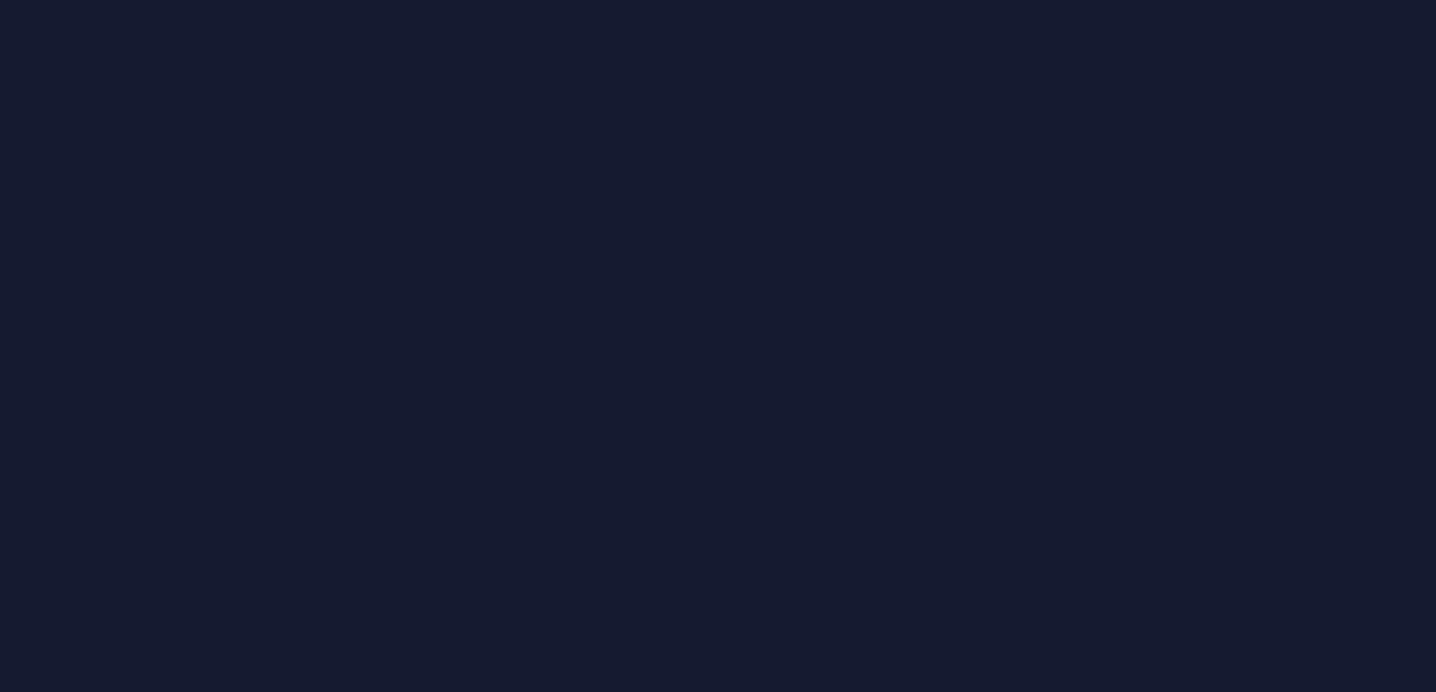 scroll, scrollTop: 0, scrollLeft: 0, axis: both 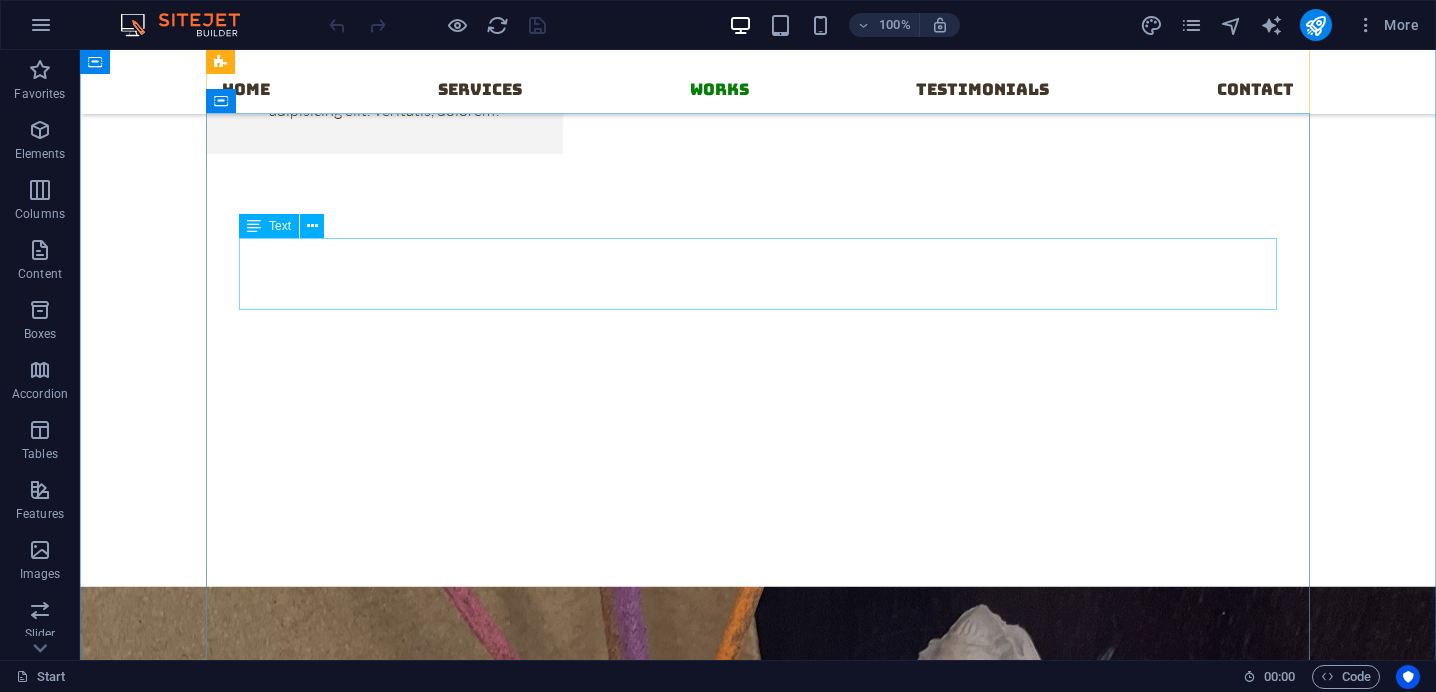 click on "Lorem ipsum dolor sit amet, consectetur adipisicing elit. Natus, dolores, at, nisi eligendi repellat voluptatem minima officia veritatis quasi animi porro laudantium dicta dolor voluptate non maiores ipsum reprehenderit odio fugiat reiciendis consectetur fuga pariatur libero accusantium quod minus odit debitis cumque quo adipisci vel vitae aliquid corrupti perferendis voluptates." at bounding box center [758, 2213] 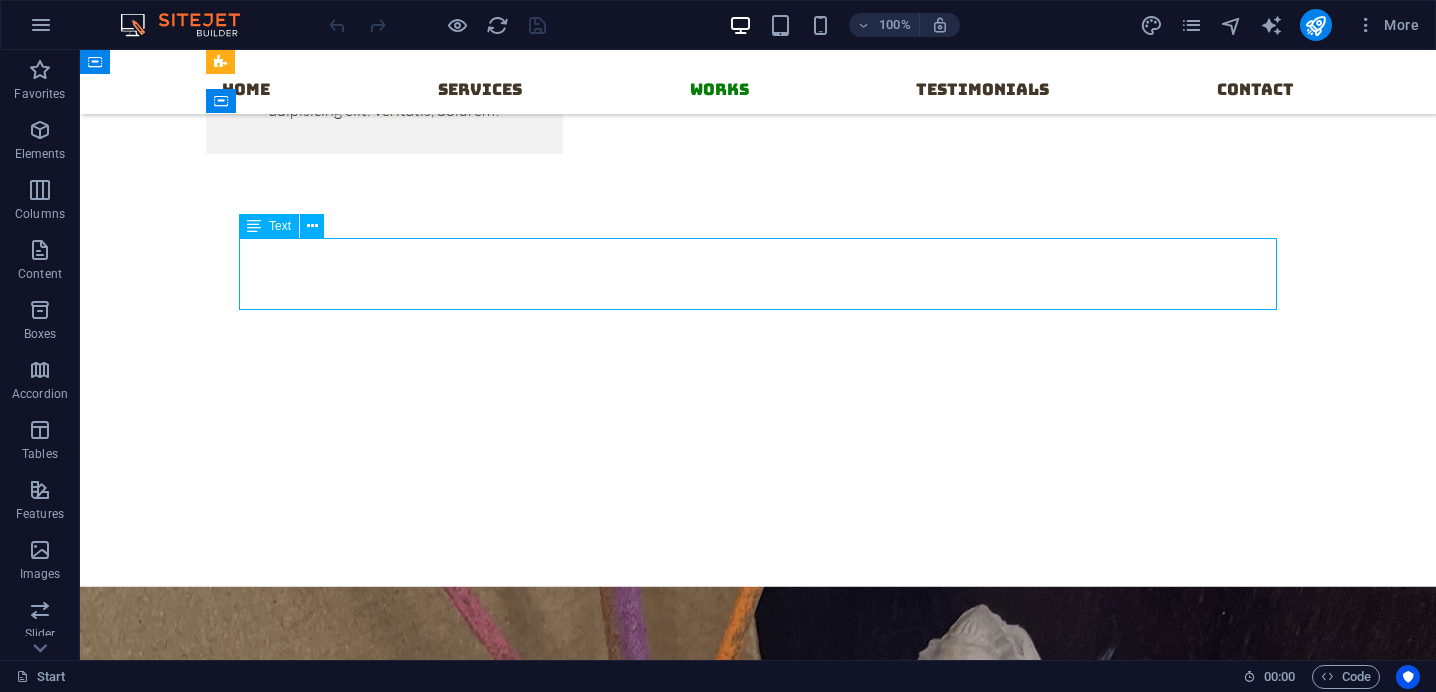 click on "Lorem ipsum dolor sit amet, consectetur adipisicing elit. Natus, dolores, at, nisi eligendi repellat voluptatem minima officia veritatis quasi animi porro laudantium dicta dolor voluptate non maiores ipsum reprehenderit odio fugiat reiciendis consectetur fuga pariatur libero accusantium quod minus odit debitis cumque quo adipisci vel vitae aliquid corrupti perferendis voluptates." at bounding box center [758, 2213] 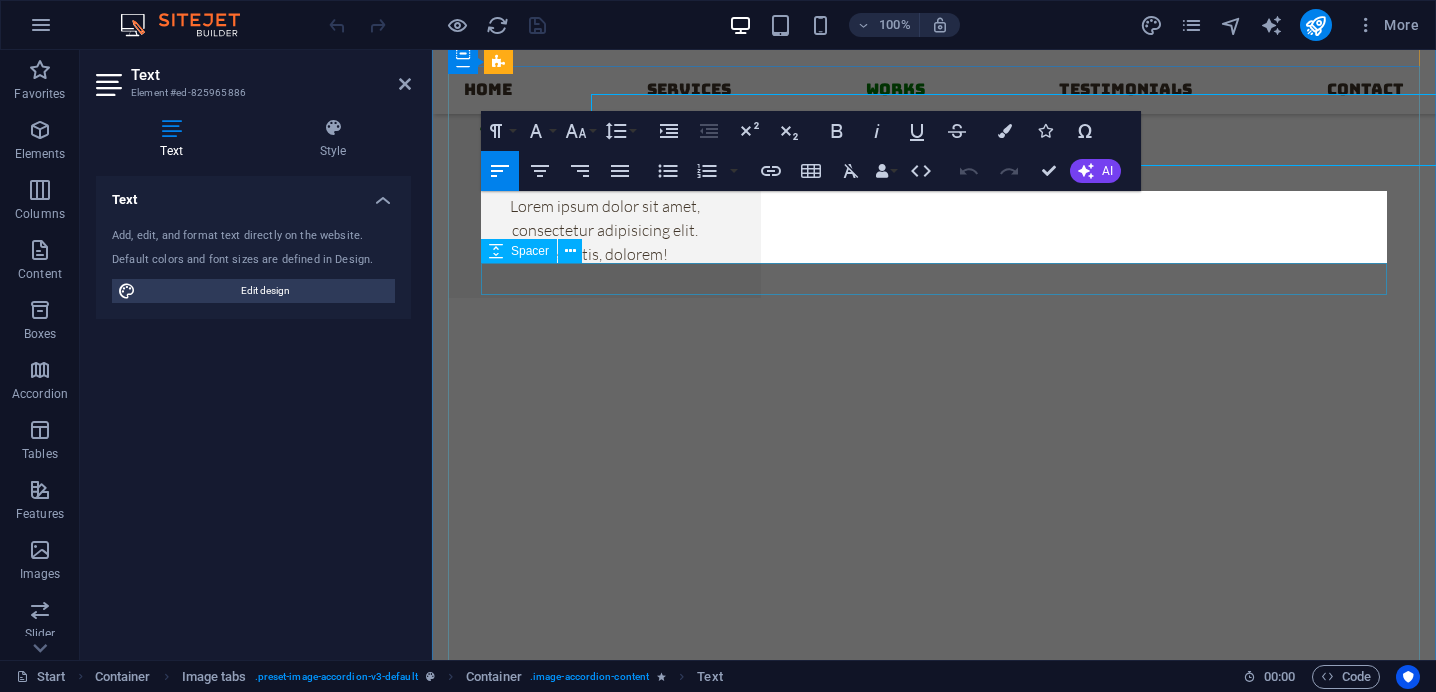 scroll, scrollTop: 2814, scrollLeft: 0, axis: vertical 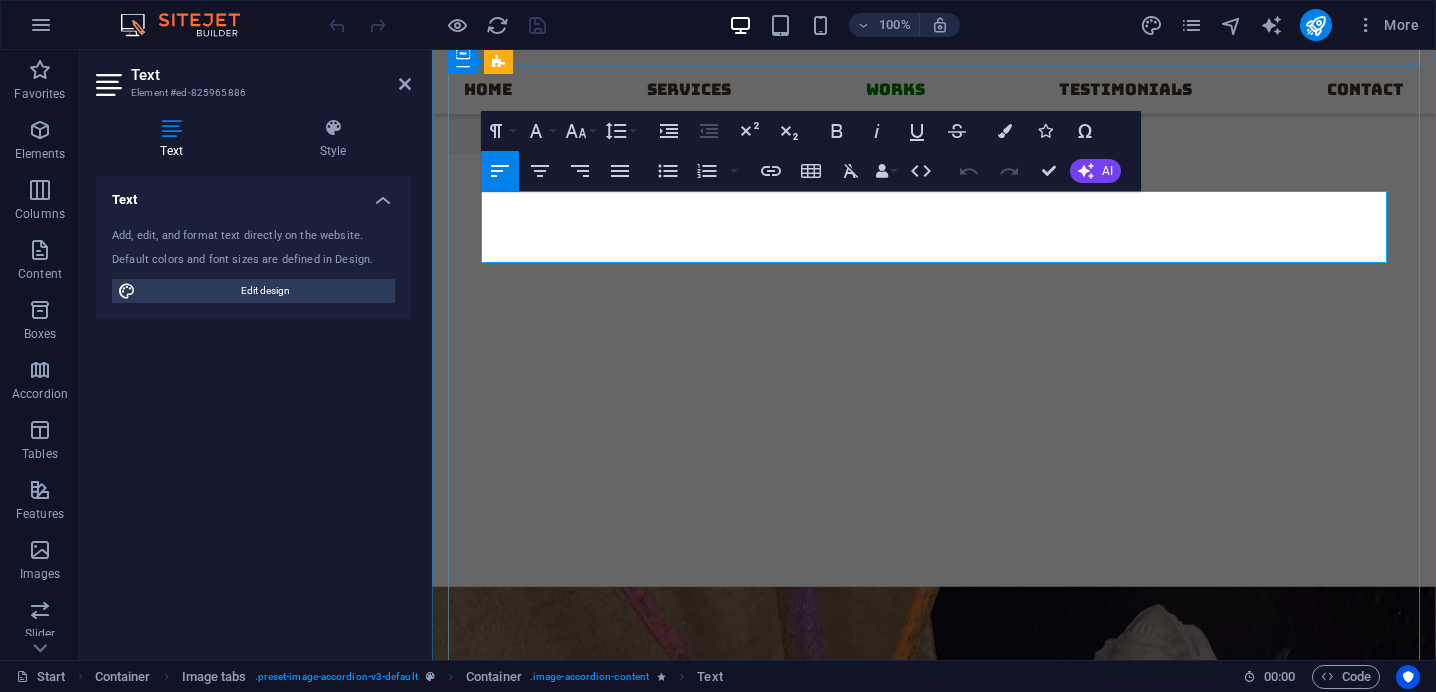 click on "Lorem ipsum dolor sit amet, consectetur adipisicing elit. Natus, dolores, at, nisi eligendi repellat voluptatem minima officia veritatis quasi animi porro laudantium dicta dolor voluptate non maiores ipsum reprehenderit odio fugiat reiciendis consectetur fuga pariatur libero accusantium quod minus odit debitis cumque quo adipisci vel vitae aliquid corrupti perferendis voluptates." at bounding box center (934, 2190) 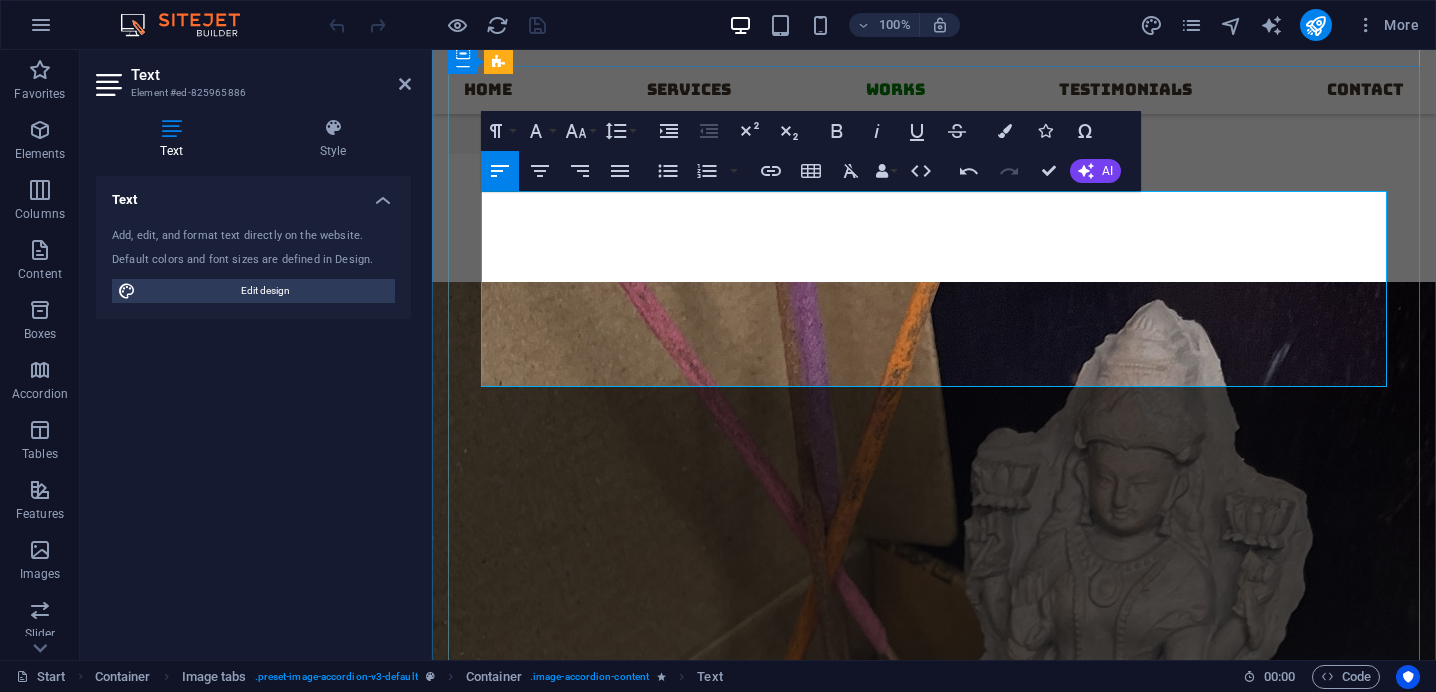 click on "Ask ChatGPT" at bounding box center [934, 2385] 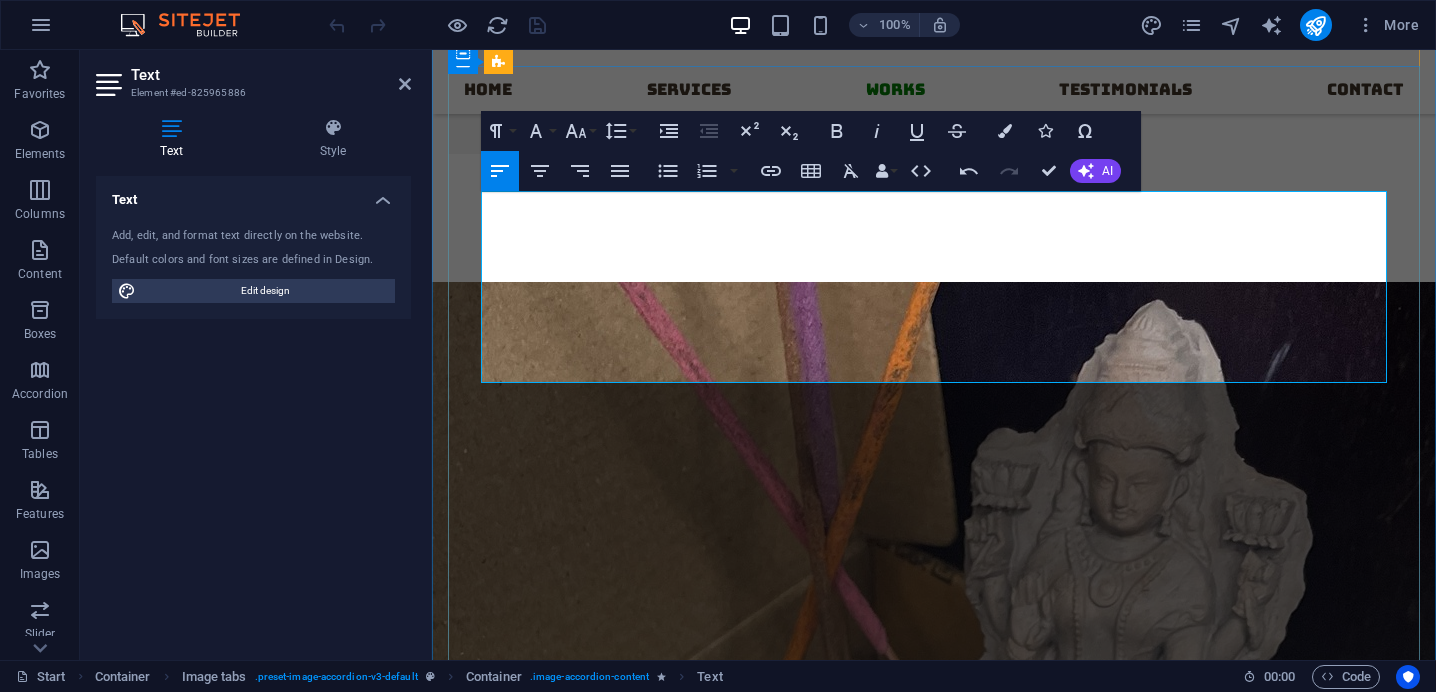 click at bounding box center [934, 2382] 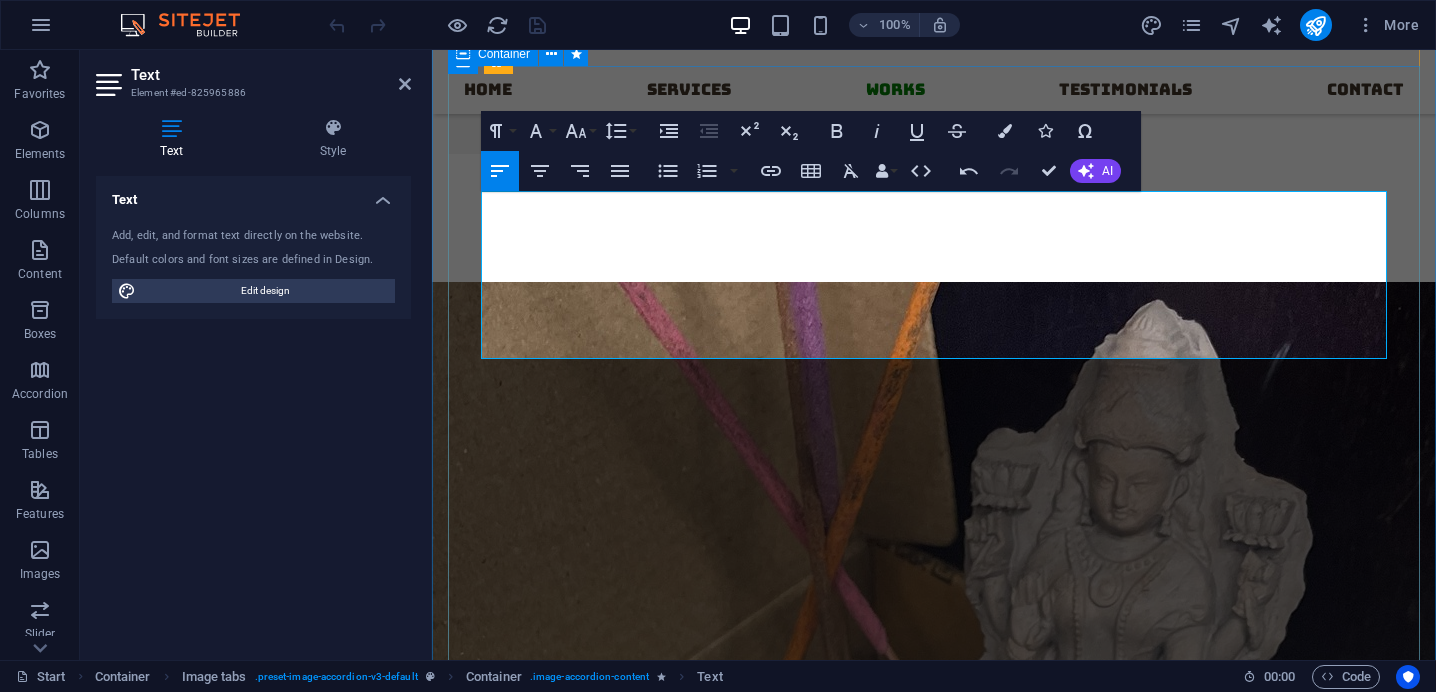 click on "Recycled Paper Traditional wooden pencils contribute to deforestation, but eco-friendly pencils made from recycled newspaper offer a sustainable alternative. These pencils are crafted by tightly rolling layers of repurposed newspaper around a graphite core, eliminating the need for wood. They are sturdier than wooden pencils because they are centrifugally rolled, making them more durable and resistant to breakage. They are smooth to write with, completely biodegradable, and help reduce paper waste, minimizing environmental impact. Perfect for students, artists, and professionals, these sustainable pencils prove that every choice matters in building a greener future! 🌱✏️ HB2 Pencils Colour Pencils Plantable Pencils Pens Plantable Pens Book now" at bounding box center (934, 2658) 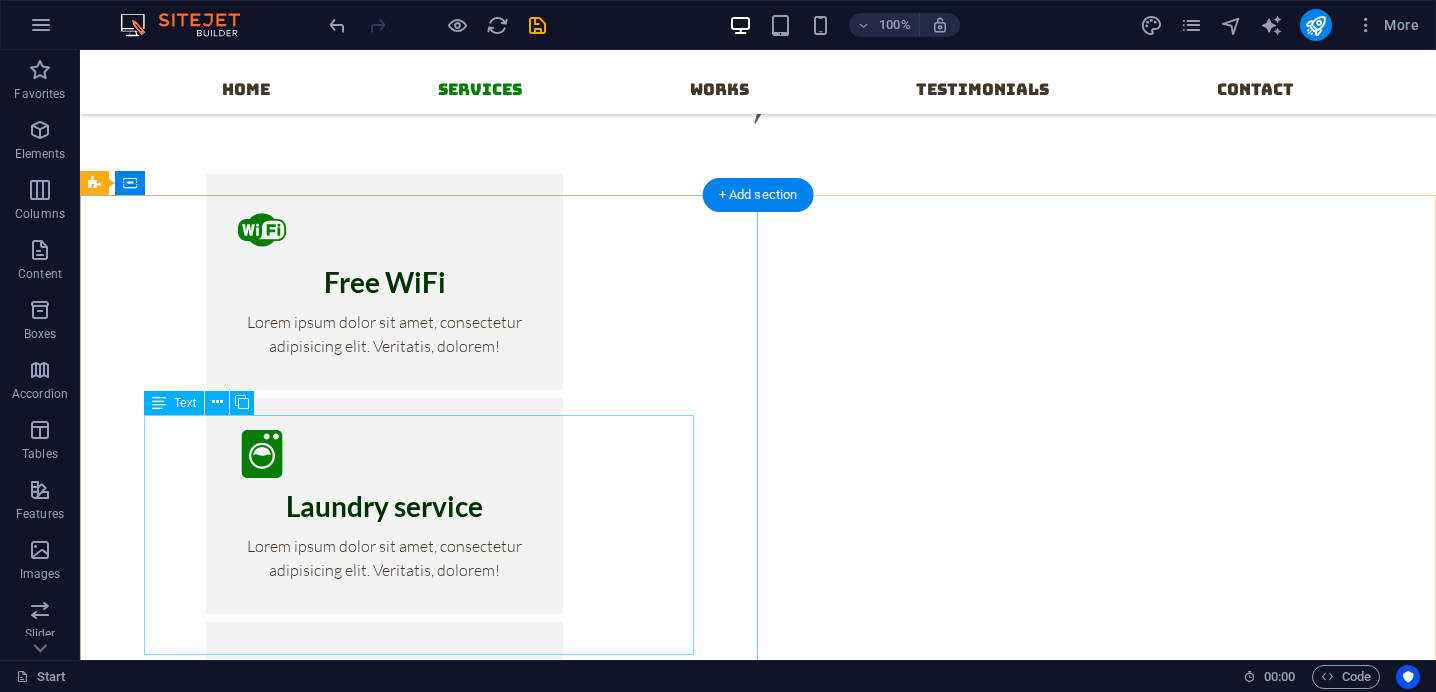 scroll, scrollTop: 1315, scrollLeft: 0, axis: vertical 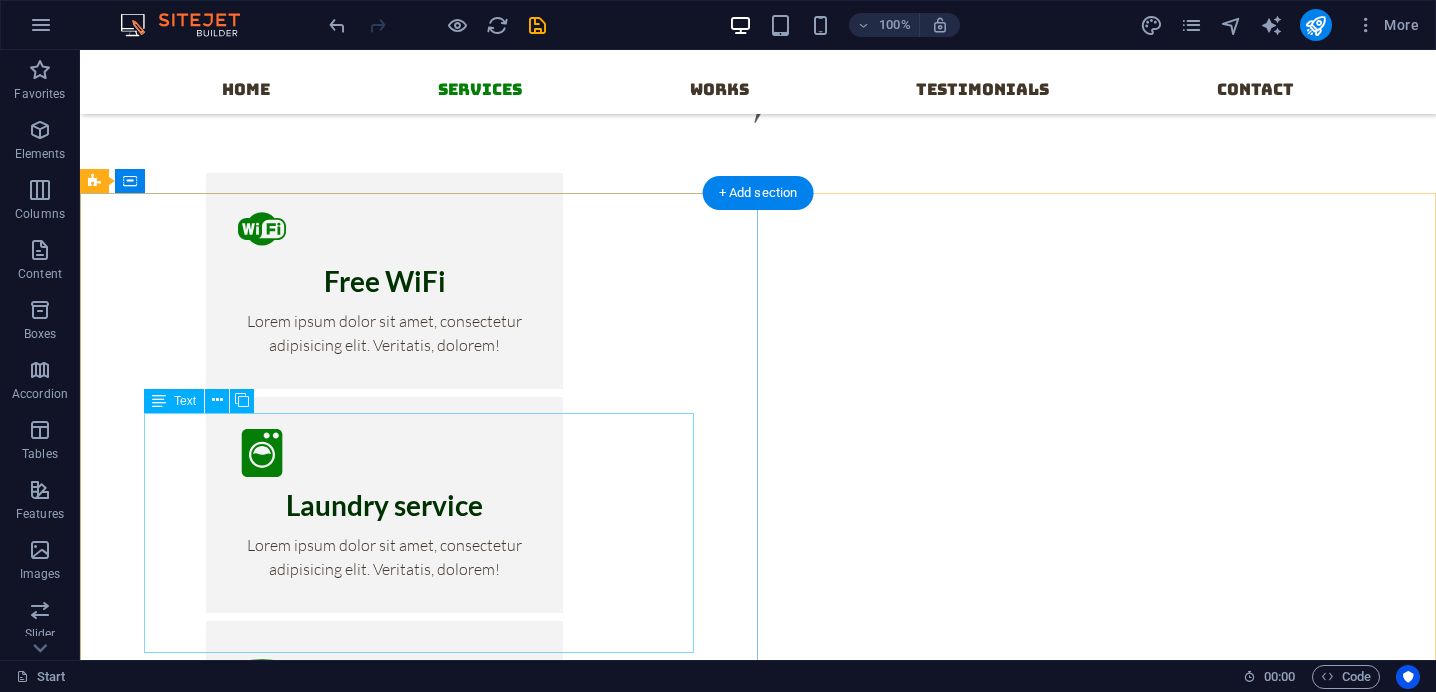 click on "Lorem ipsum dolor sit amet, consectetur adipisicing elit. Laborum, deleniti, obcaecati eum vitae esse dolorum numquam magnam non dicta saepe? Hic, eveniet, blanditiis, quis esse placeat corporis cum dolores autem officia porro tempore modi ut iusto pariatur cumque explicabo dolore eos sint ducimus fuga culpa sunt fugit a incidunt consectetur magnam deserunt velit numquam amet repudiandae. At, debitis, laudantium, voluptatum obcaecati beatae vero quaerat dolores sunt rem culpa nihil fugiat quisquam iusto natus deserunt libero perspiciatis nam repudiandae harum eos et sed tempore dolorum commodi tenetur! Quae, cumque, repellat, sit, accusamus sed placeat aspernatur id eveniet nemo veritatis officia nostrum." at bounding box center [758, 2532] 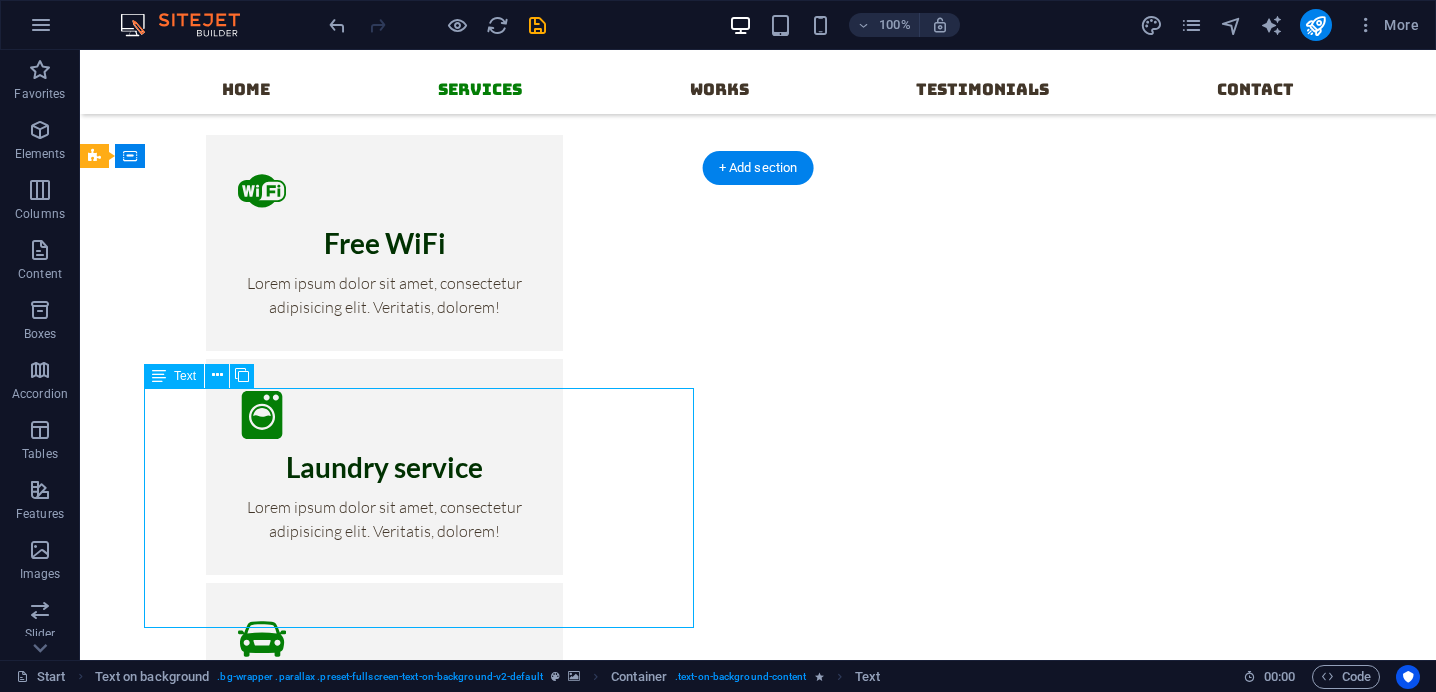 scroll, scrollTop: 1437, scrollLeft: 0, axis: vertical 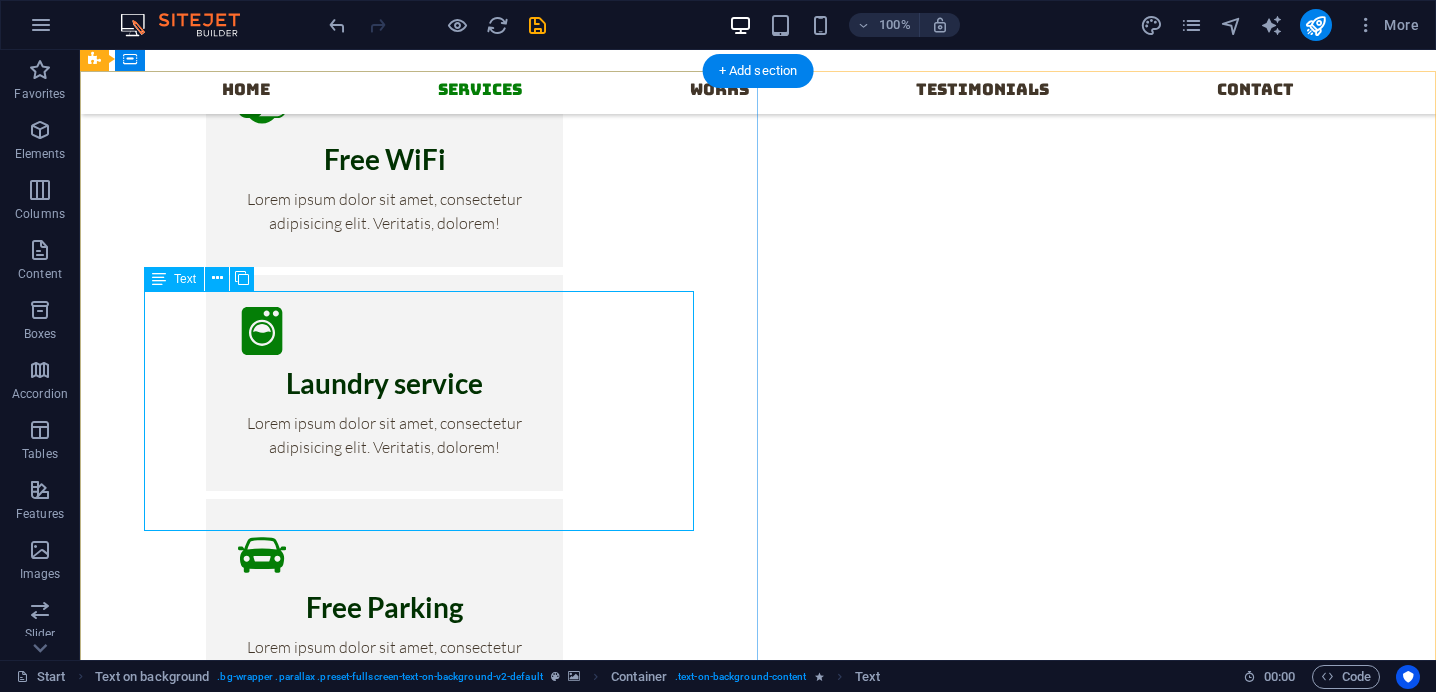 click on "Lorem ipsum dolor sit amet, consectetur adipisicing elit. Laborum, deleniti, obcaecati eum vitae esse dolorum numquam magnam non dicta saepe? Hic, eveniet, blanditiis, quis esse placeat corporis cum dolores autem officia porro tempore modi ut iusto pariatur cumque explicabo dolore eos sint ducimus fuga culpa sunt fugit a incidunt consectetur magnam deserunt velit numquam amet repudiandae. At, debitis, laudantium, voluptatum obcaecati beatae vero quaerat dolores sunt rem culpa nihil fugiat quisquam iusto natus deserunt libero perspiciatis nam repudiandae harum eos et sed tempore dolorum commodi tenetur! Quae, cumque, repellat, sit, accusamus sed placeat aspernatur id eveniet nemo veritatis officia nostrum." at bounding box center (758, 2410) 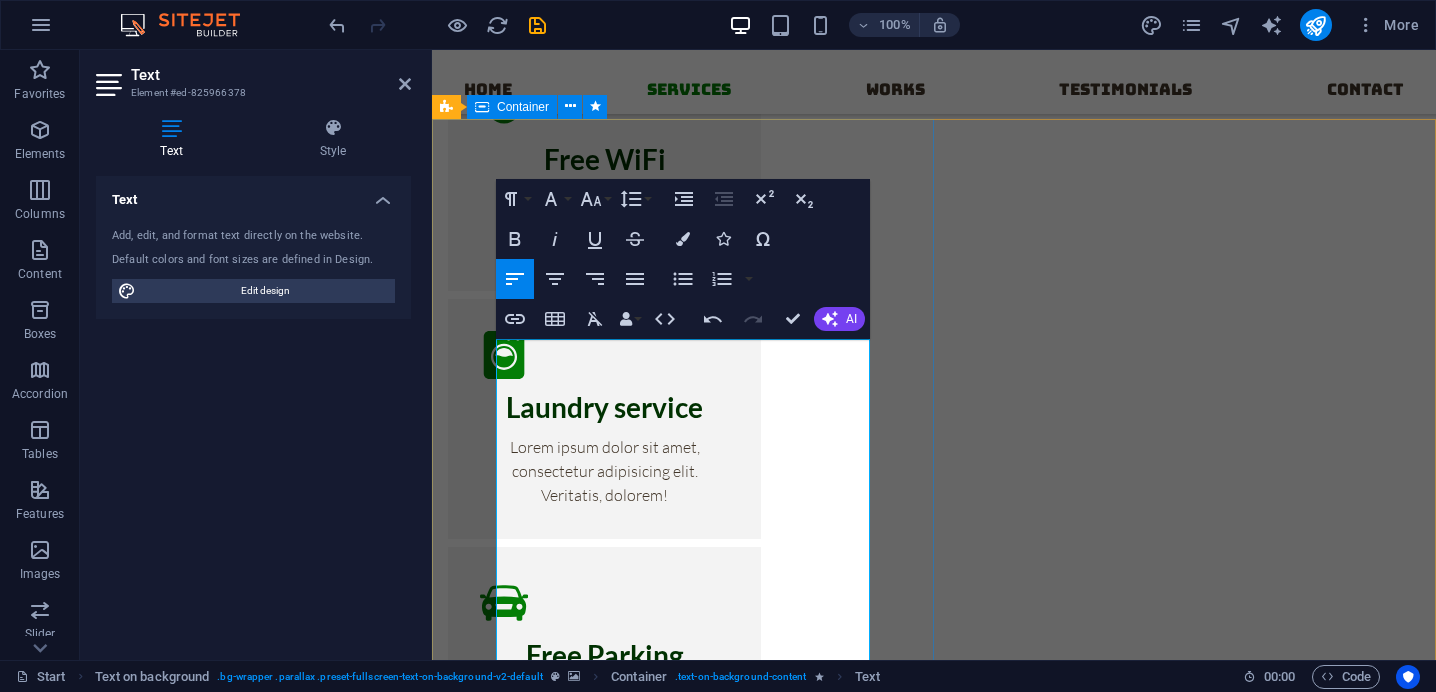click on "About us The Leviosa is more than a brand - it's a movement towards mindful living and conscious consumption. Built on the belief that beauty can emerge from what's discarded. we transform everyday waste into purposeful planet friendly products. From pencils crafted out of recycled newspapers, plantable seed paper notebooks and fabric bags made of upcycled textiles, to biodegradable coir planters and eco-friendly festive idols-each product tells a story of sustainability and intent.   But out mission doesn't stop at products. The Leviosa is an experience - an invitation to reconnect with nature. We curate immersive programs like forest walks, birdwatching trails, jungle safaris, tree-planting drives, beach cleanups and nature -based educational workshops for schools and corporates.  Weather it's a sapling grow into a fruit-bearing tree or learning about biodiversity during a nature trek, every offering is designed to inspire a deeper connection with earth." at bounding box center (934, 2956) 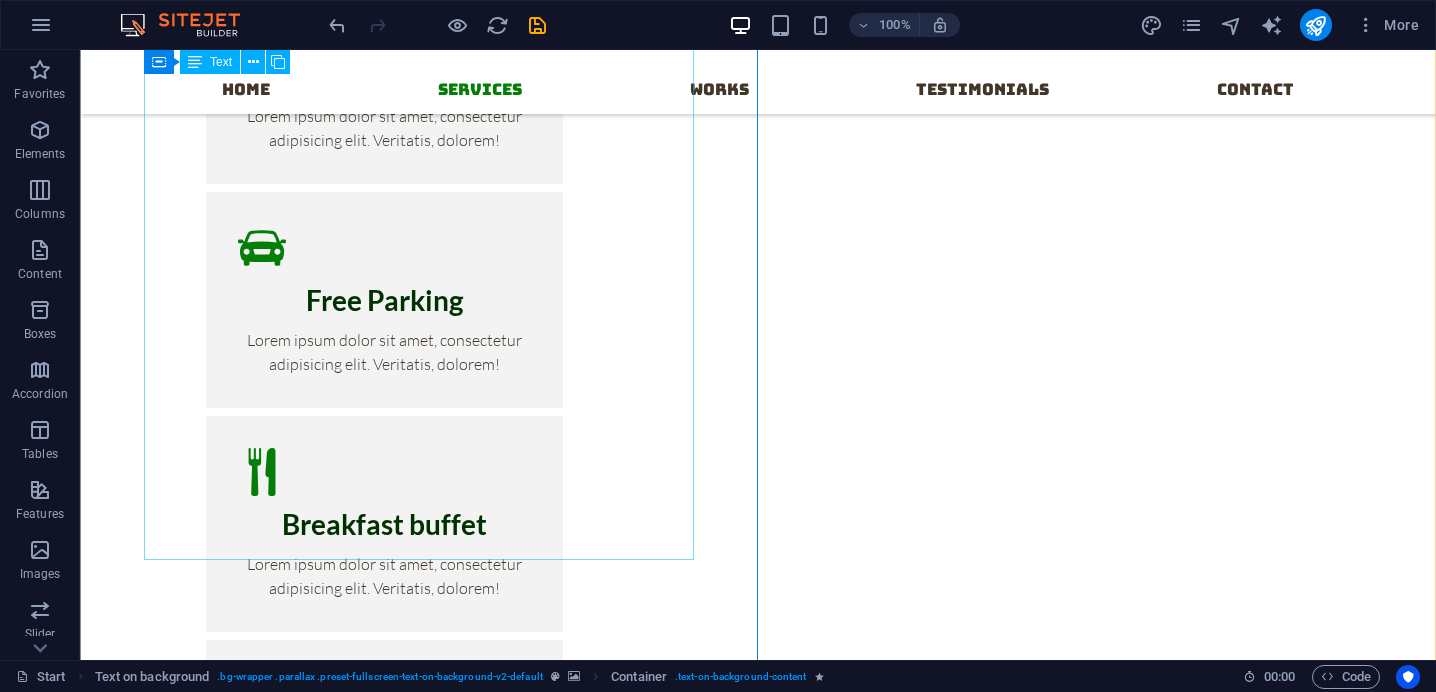 click on "The Leviosa is more than a brand - it's a movement towards mindful living and conscious consumption. Built on the belief that beauty can emerge from what's discarded. we transform everyday waste into purposeful planet friendly products. From pencils crafted out of recycled newspapers, plantable seed paper notebooks and fabric bags made of upcycled textiles, to biodegradable coir planters and eco-friendly festive idols-each product tells a story of sustainability and intent.   But out mission doesn't stop at products. The Leviosa is an experience - an invitation to reconnect with nature. We curate immersive programs like forest walks, birdwatching trails, jungle safaris, tree-planting drives, beach cleanups and nature -based educational workshops for schools and corporates.  Weather it's a sapling grow into a fruit-bearing tree or learning about biodiversity during a nature trek, every offering is designed to inspire a deeper connection with earth." at bounding box center (758, 2367) 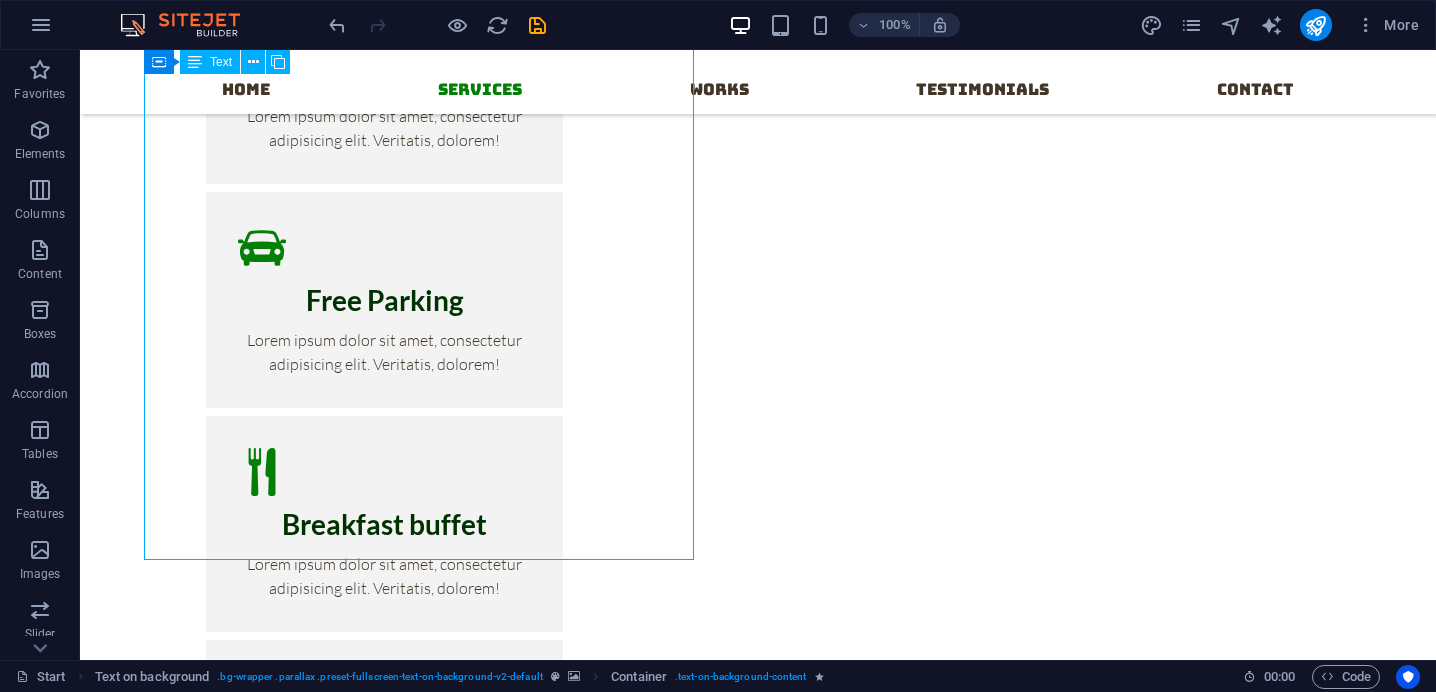 click on "The Leviosa is more than a brand - it's a movement towards mindful living and conscious consumption. Built on the belief that beauty can emerge from what's discarded. we transform everyday waste into purposeful planet friendly products. From pencils crafted out of recycled newspapers, plantable seed paper notebooks and fabric bags made of upcycled textiles, to biodegradable coir planters and eco-friendly festive idols-each product tells a story of sustainability and intent.   But out mission doesn't stop at products. The Leviosa is an experience - an invitation to reconnect with nature. We curate immersive programs like forest walks, birdwatching trails, jungle safaris, tree-planting drives, beach cleanups and nature -based educational workshops for schools and corporates.  Weather it's a sapling grow into a fruit-bearing tree or learning about biodiversity during a nature trek, every offering is designed to inspire a deeper connection with earth." at bounding box center (758, 2367) 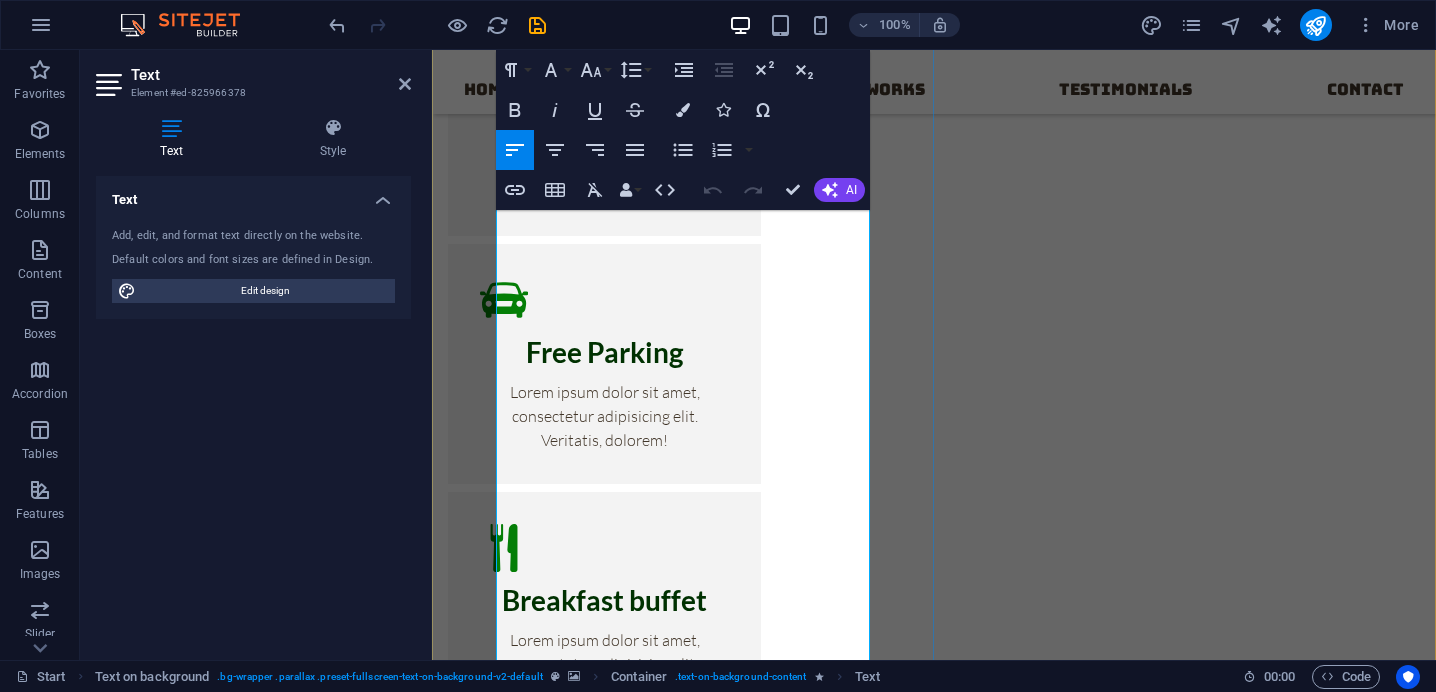 scroll, scrollTop: 1816, scrollLeft: 0, axis: vertical 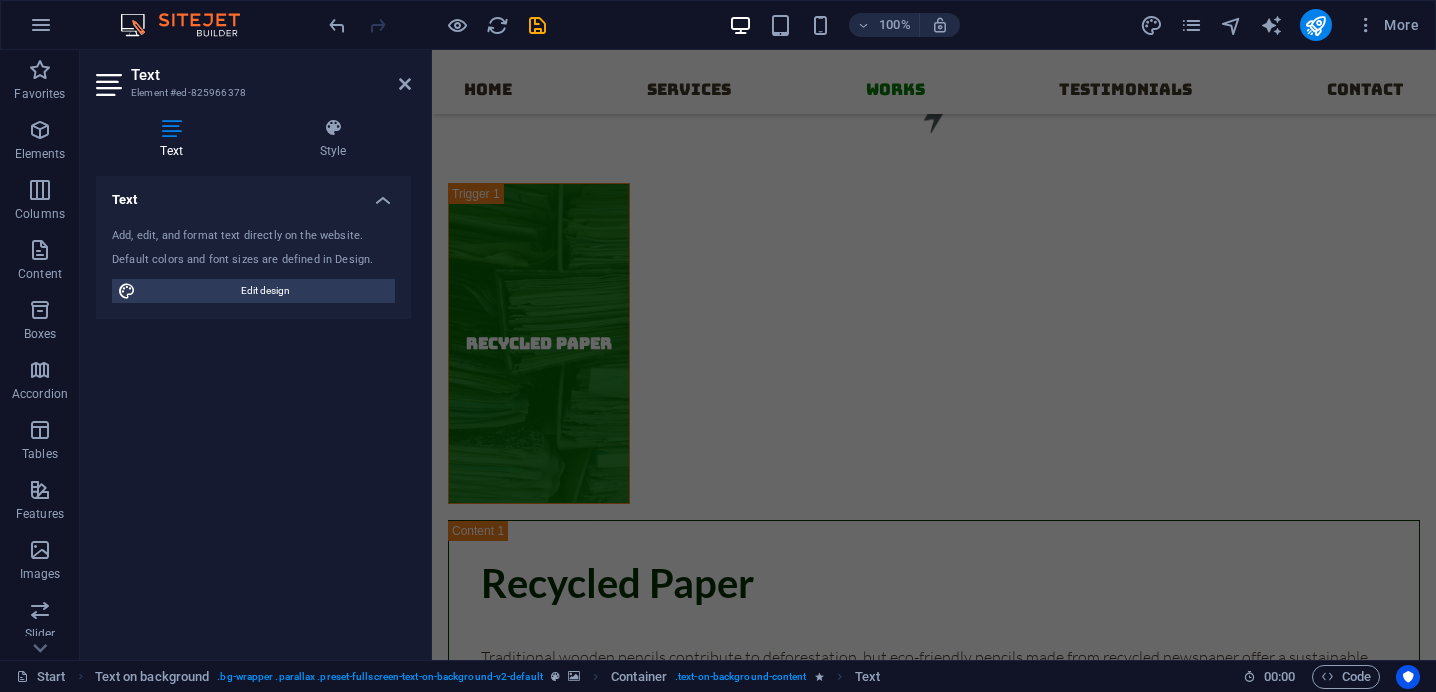 drag, startPoint x: 508, startPoint y: 476, endPoint x: 767, endPoint y: 753, distance: 379.2229 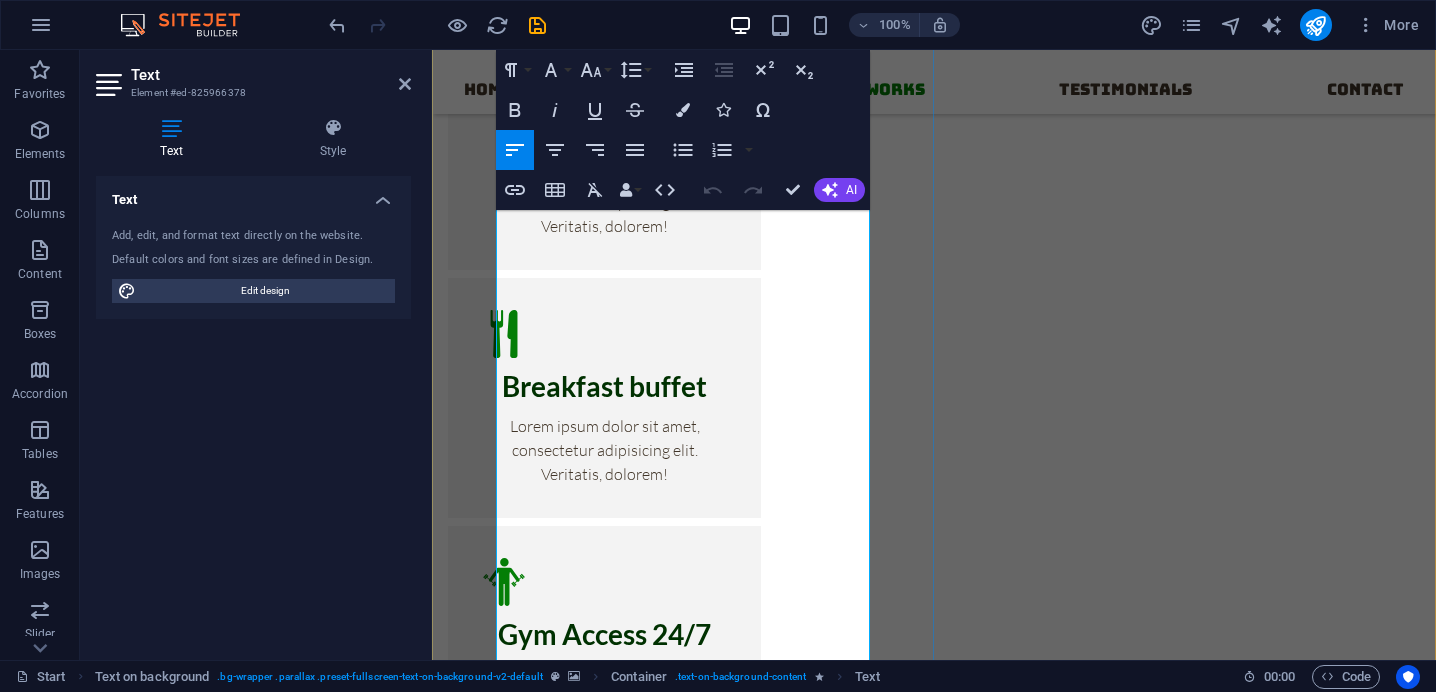 scroll, scrollTop: 1953, scrollLeft: 0, axis: vertical 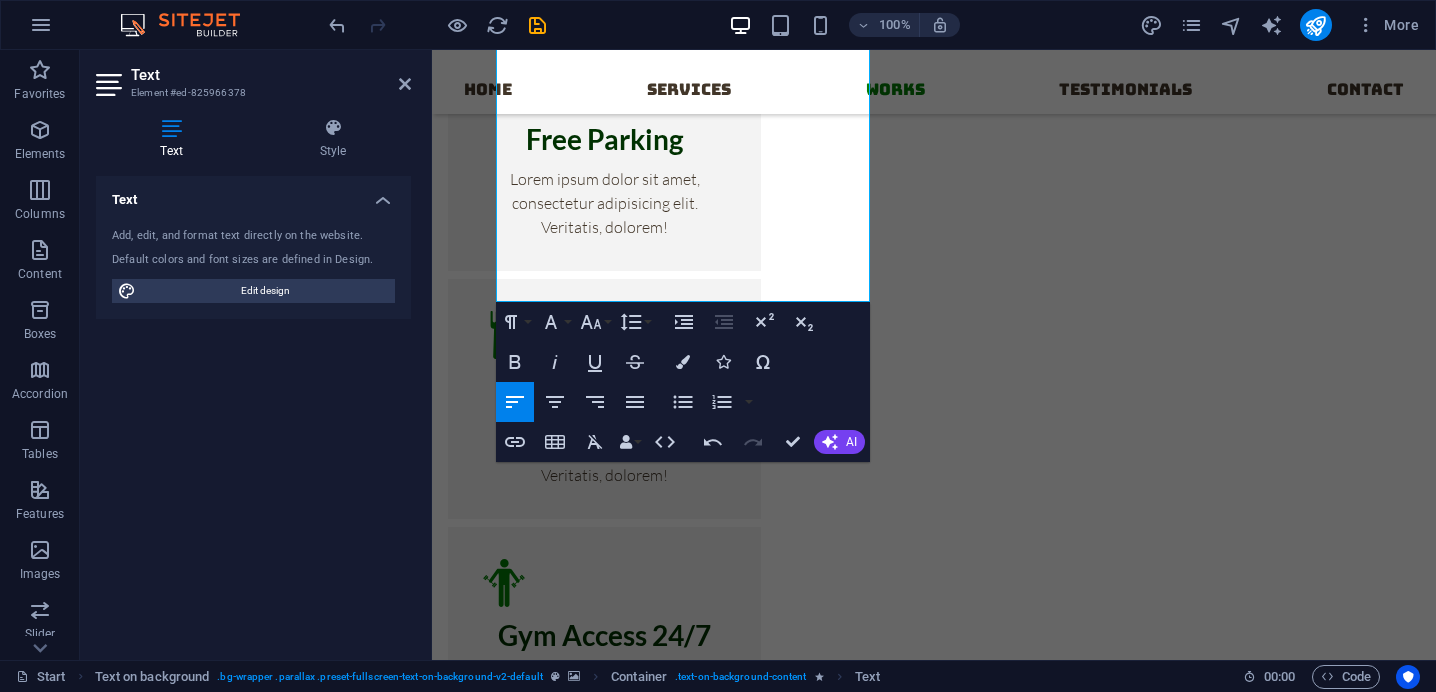 click at bounding box center [934, 1734] 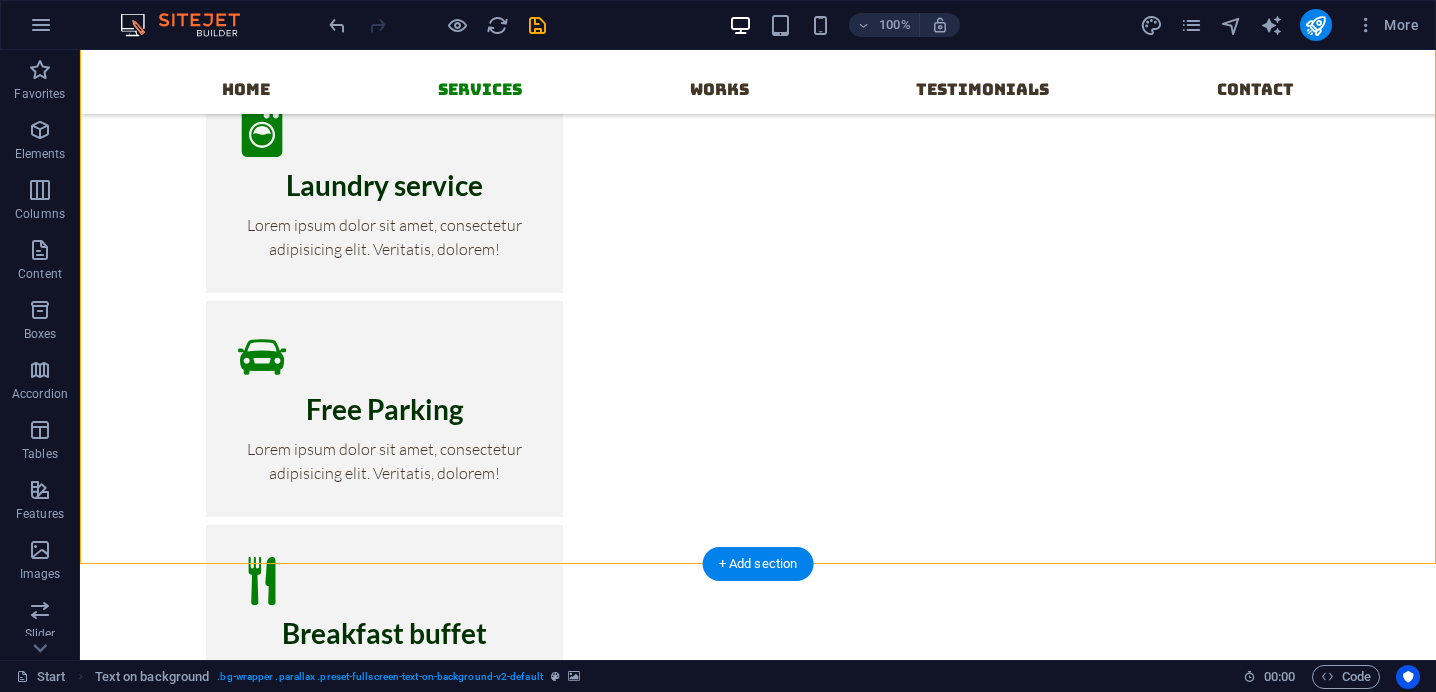 scroll, scrollTop: 1636, scrollLeft: 0, axis: vertical 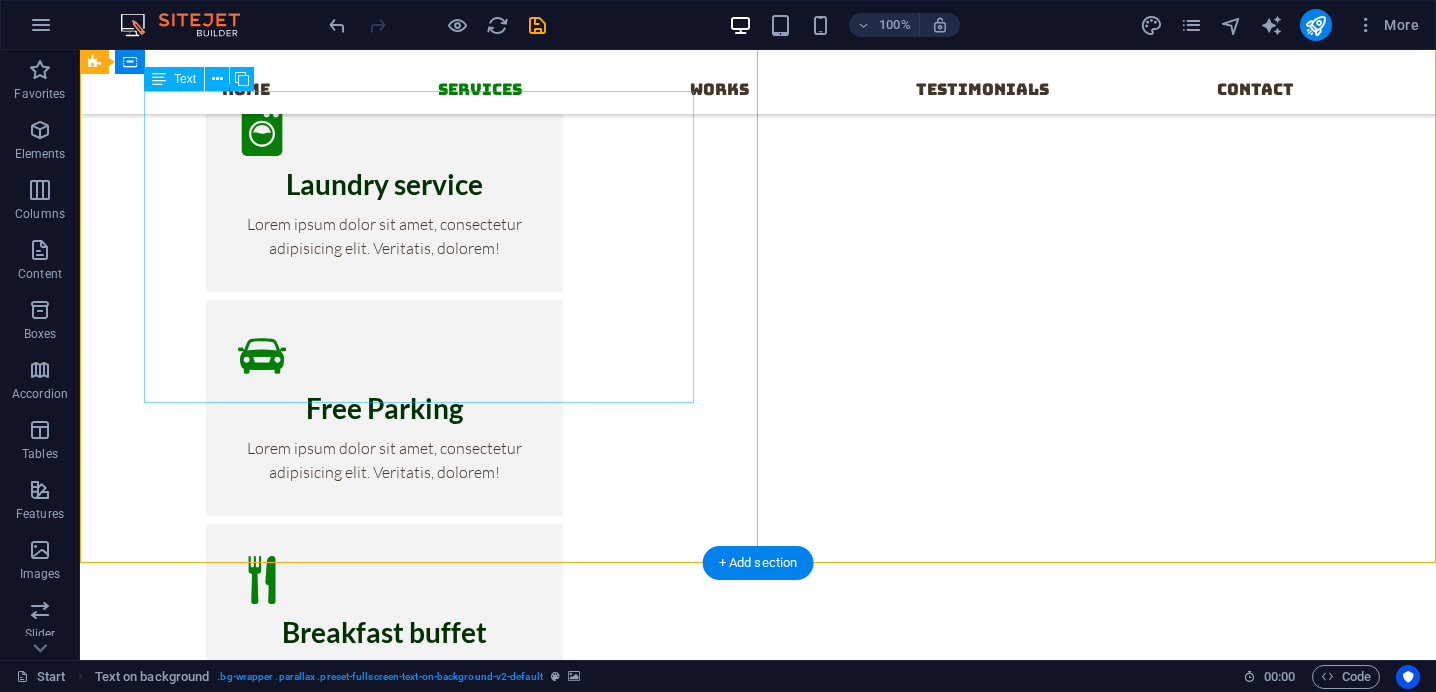 click on "The Leviosa is more than a brand - it's a movement towards mindful living and conscious consumption. Built on the belief that beauty can emerge from what's discarded. we transform everyday waste into purposeful planet friendly products. From pencils crafted out of recycled newspapers, plantable seed paper notebooks and fabric bags made of upcycled textiles, to biodegradable coir planters and eco-friendly festive idols-each product tells a story of sustainability and intent.   But out mission doesn't stop at products. The Leviosa is an experience - an invitation to reconnect with nature. We curate immersive programs like forest walks, birdwatching trails, jungle safaris, tree-planting drives, beach cleanups and nature -based educational workshops for schools and corporates.  Weather it's a sapling grow into a fruit-bearing tree or learning about biodiversity during a nature trek, every offering is designed to inspire a deeper connection with earth." at bounding box center (758, 2271) 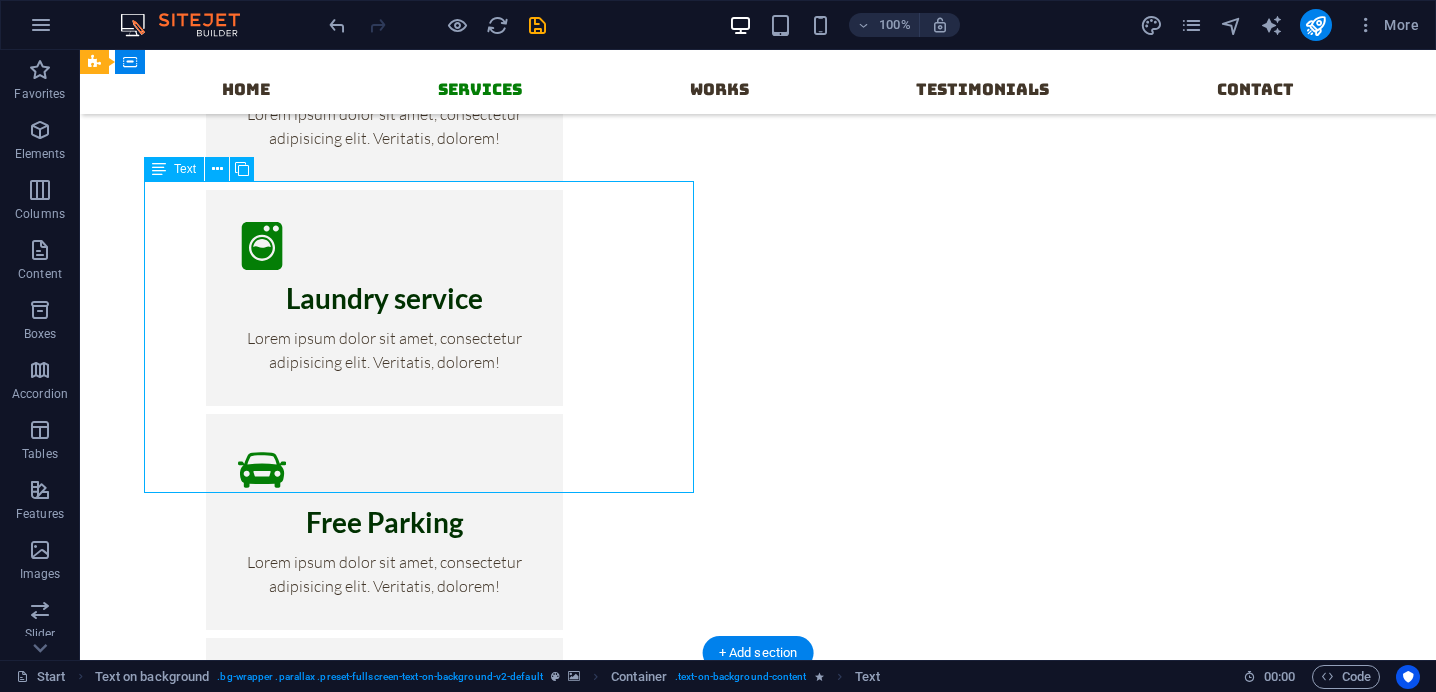 scroll, scrollTop: 1506, scrollLeft: 0, axis: vertical 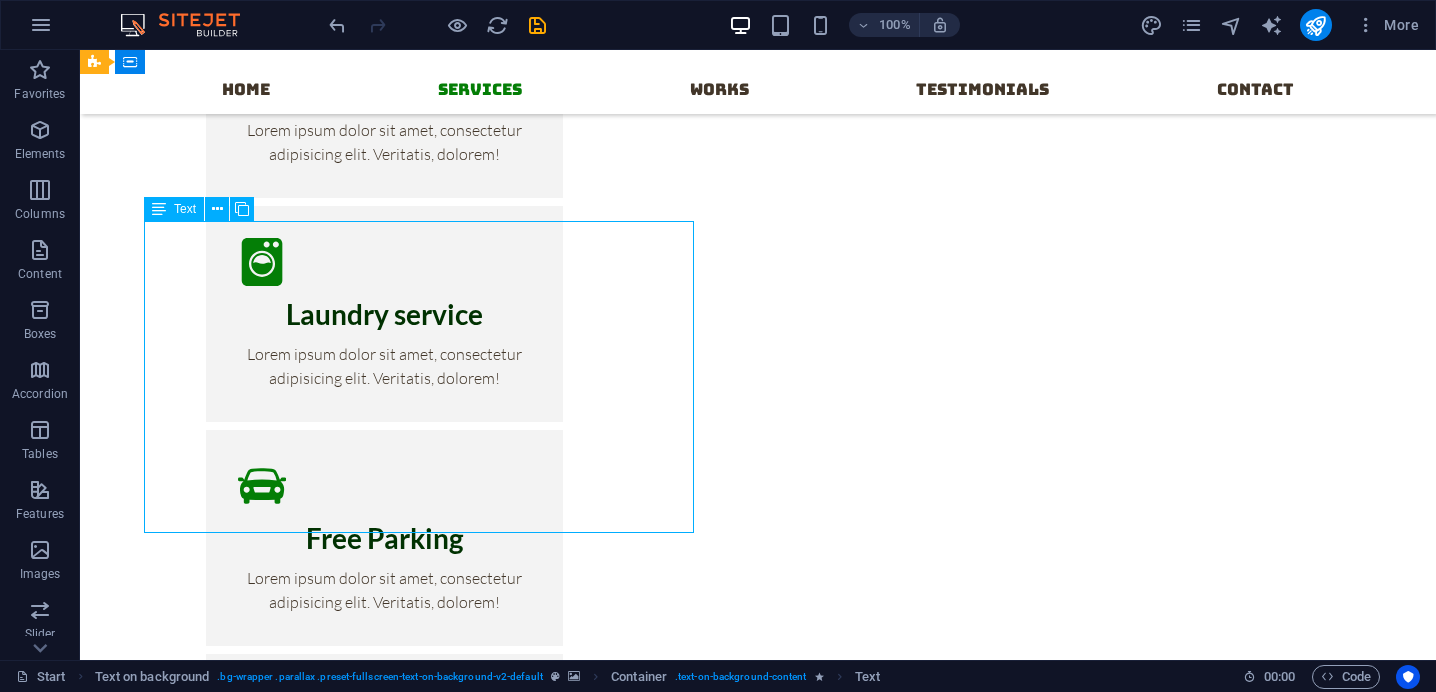 click on "The Leviosa is more than a brand - it's a movement towards mindful living and conscious consumption. Built on the belief that beauty can emerge from what's discarded. we transform everyday waste into purposeful planet friendly products. From pencils crafted out of recycled newspapers, plantable seed paper notebooks and fabric bags made of upcycled textiles, to biodegradable coir planters and eco-friendly festive idols-each product tells a story of sustainability and intent.   But out mission doesn't stop at products. The Leviosa is an experience - an invitation to reconnect with nature. We curate immersive programs like forest walks, birdwatching trails, jungle safaris, tree-planting drives, beach cleanups and nature -based educational workshops for schools and corporates.  Weather it's a sapling grow into a fruit-bearing tree or learning about biodiversity during a nature trek, every offering is designed to inspire a deeper connection with earth." at bounding box center [758, 2401] 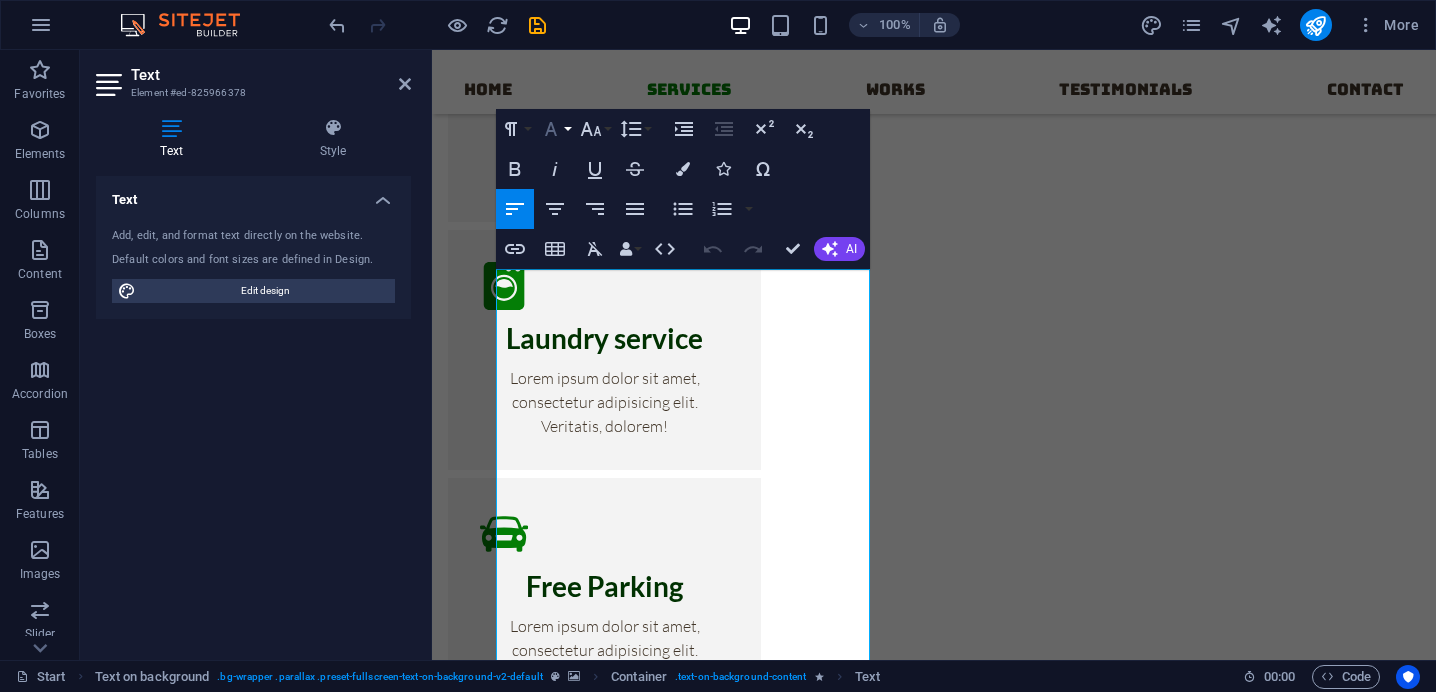 click on "Font Family" at bounding box center [555, 129] 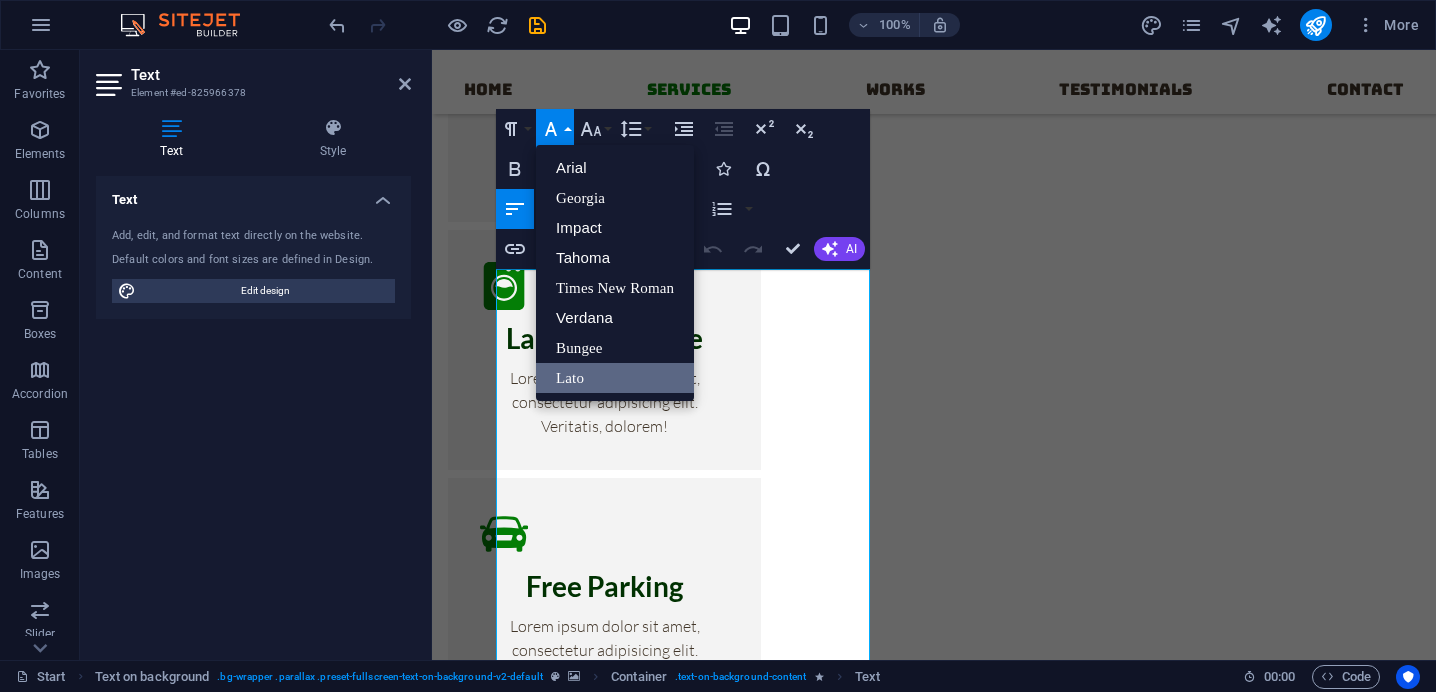 scroll, scrollTop: 0, scrollLeft: 0, axis: both 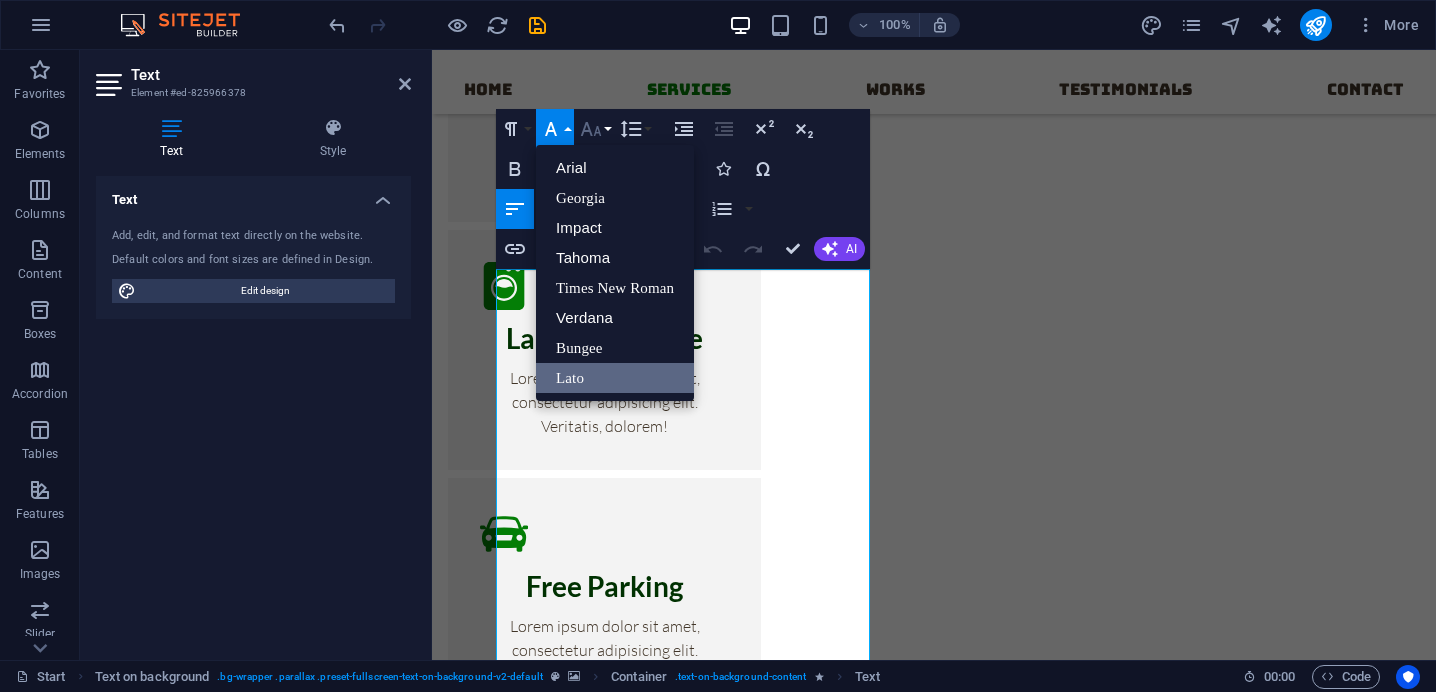 click on "Font Size" at bounding box center [595, 129] 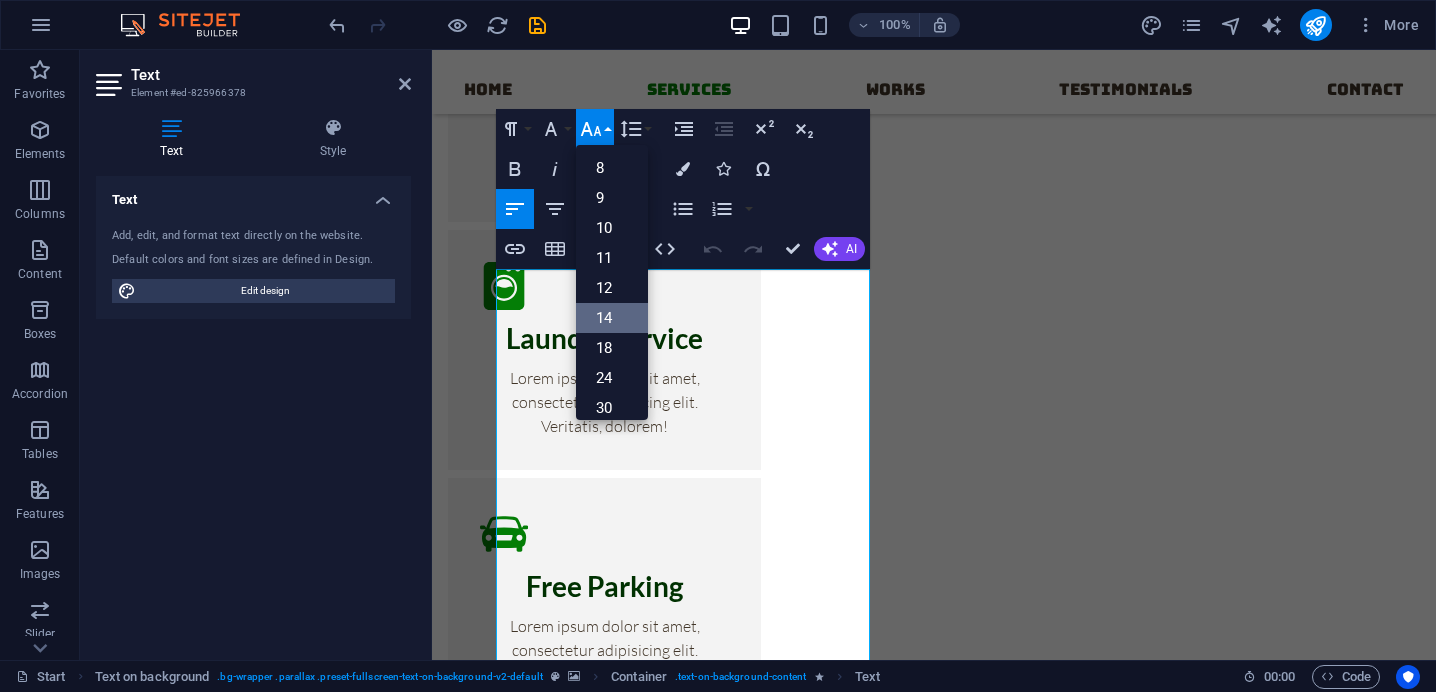 click on "14" at bounding box center (612, 318) 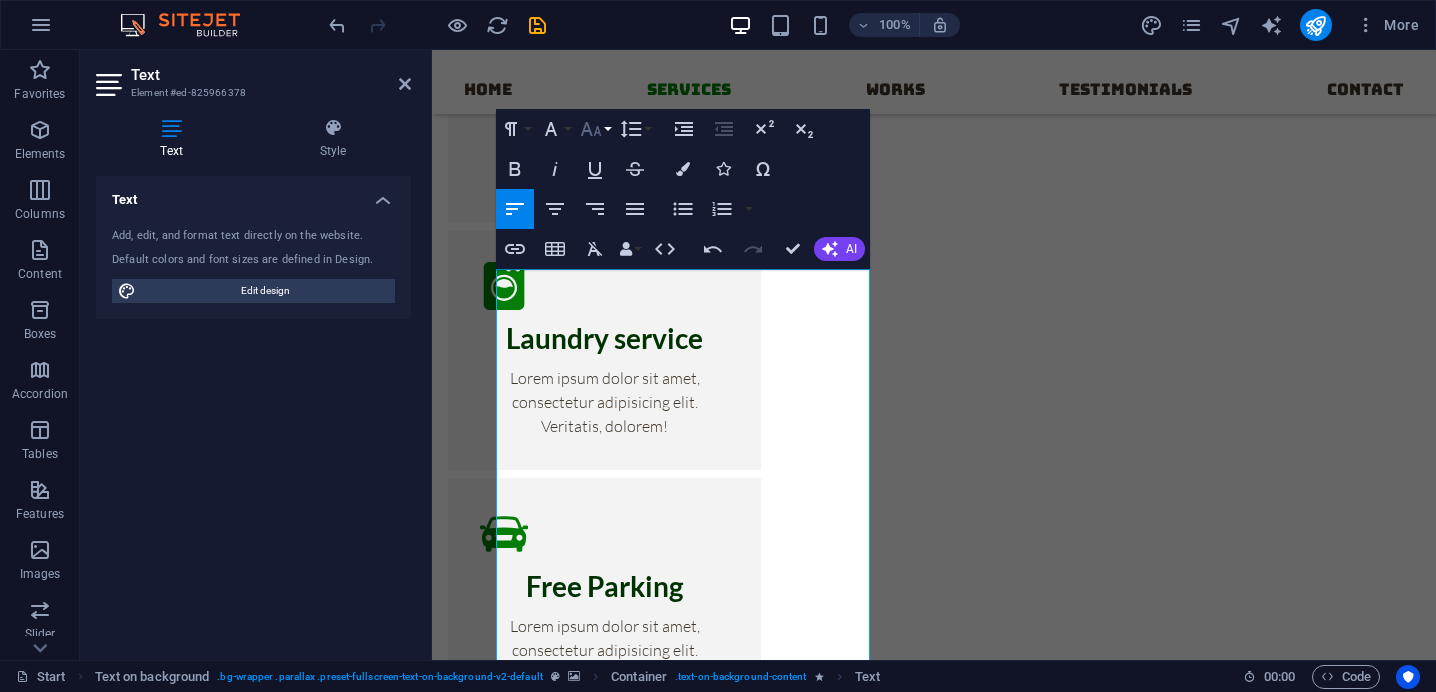 click 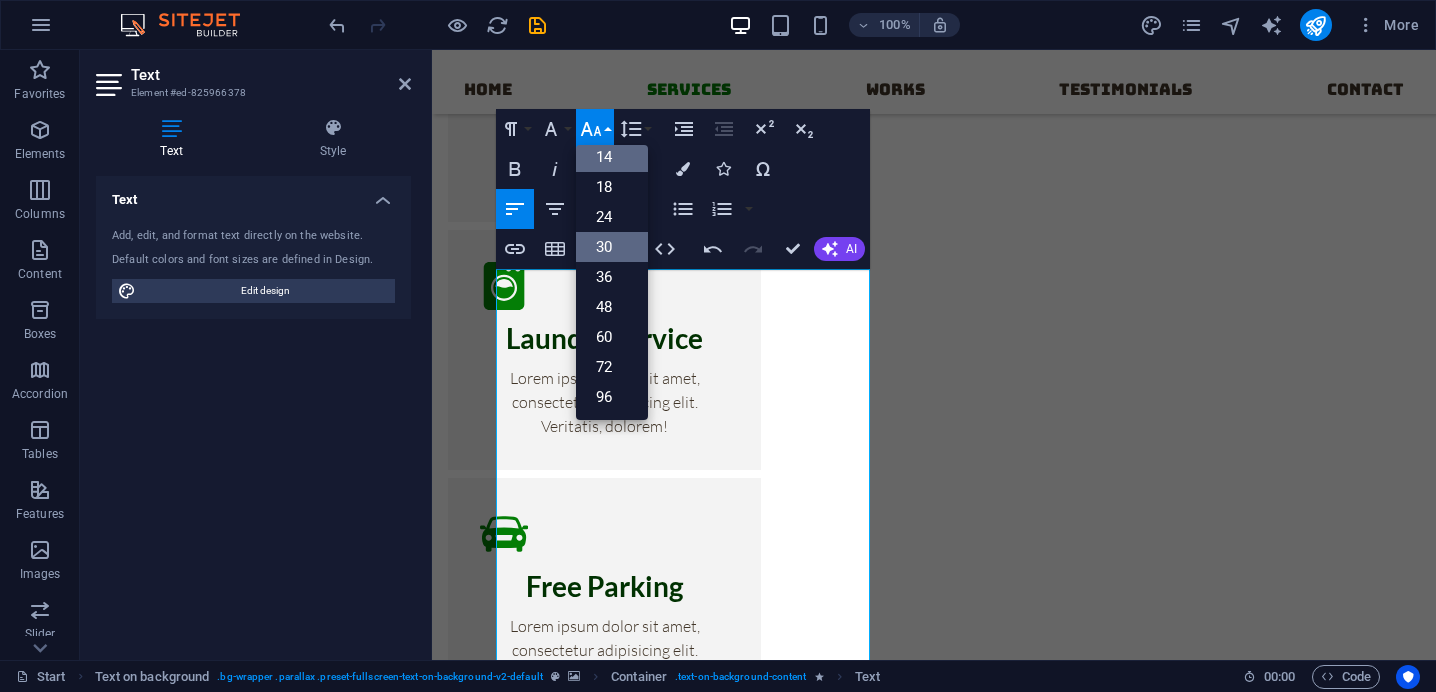 scroll, scrollTop: 161, scrollLeft: 0, axis: vertical 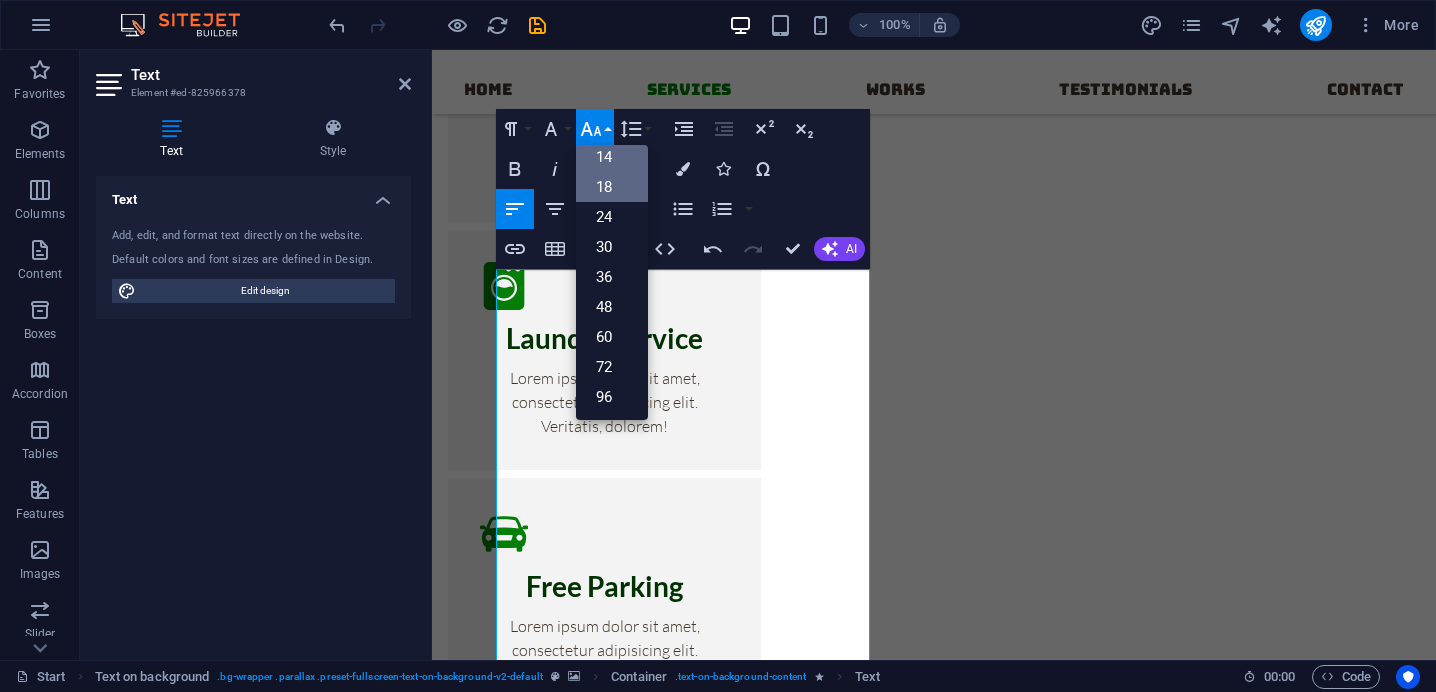 click on "18" at bounding box center [612, 187] 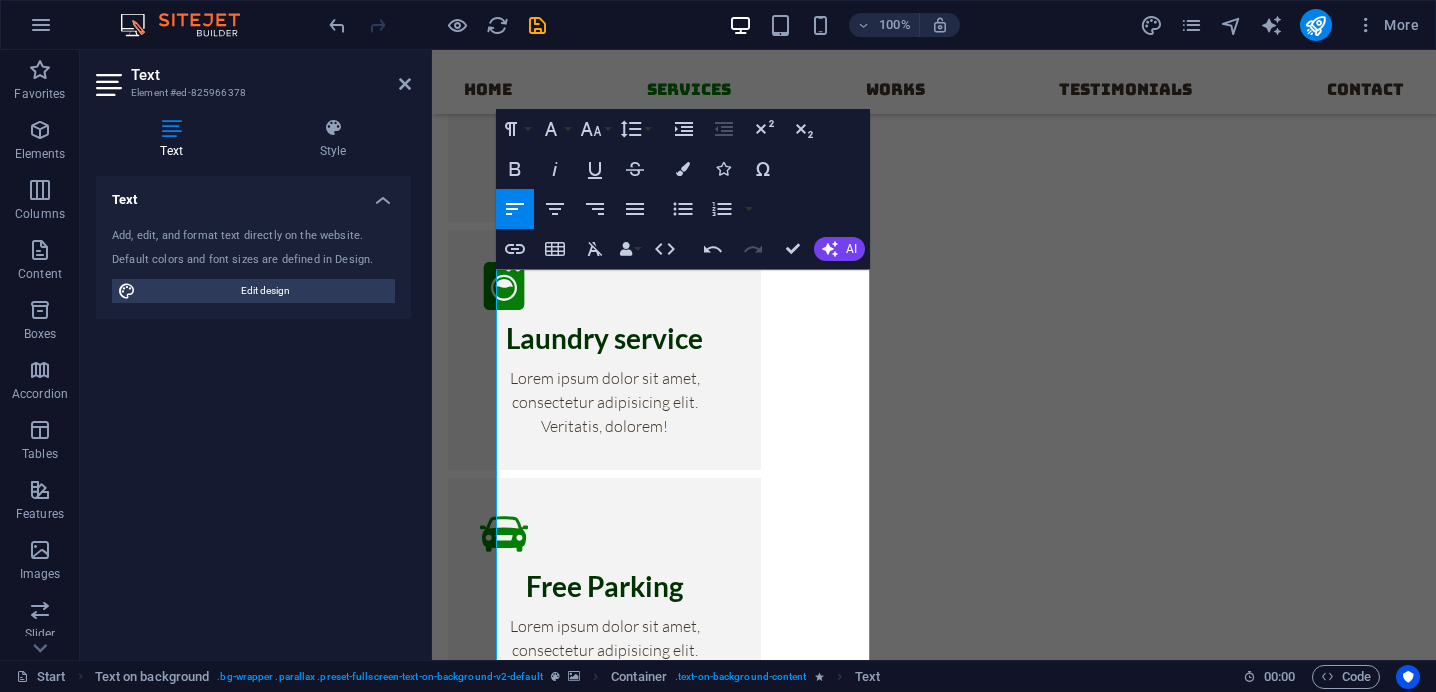 click at bounding box center (934, 1958) 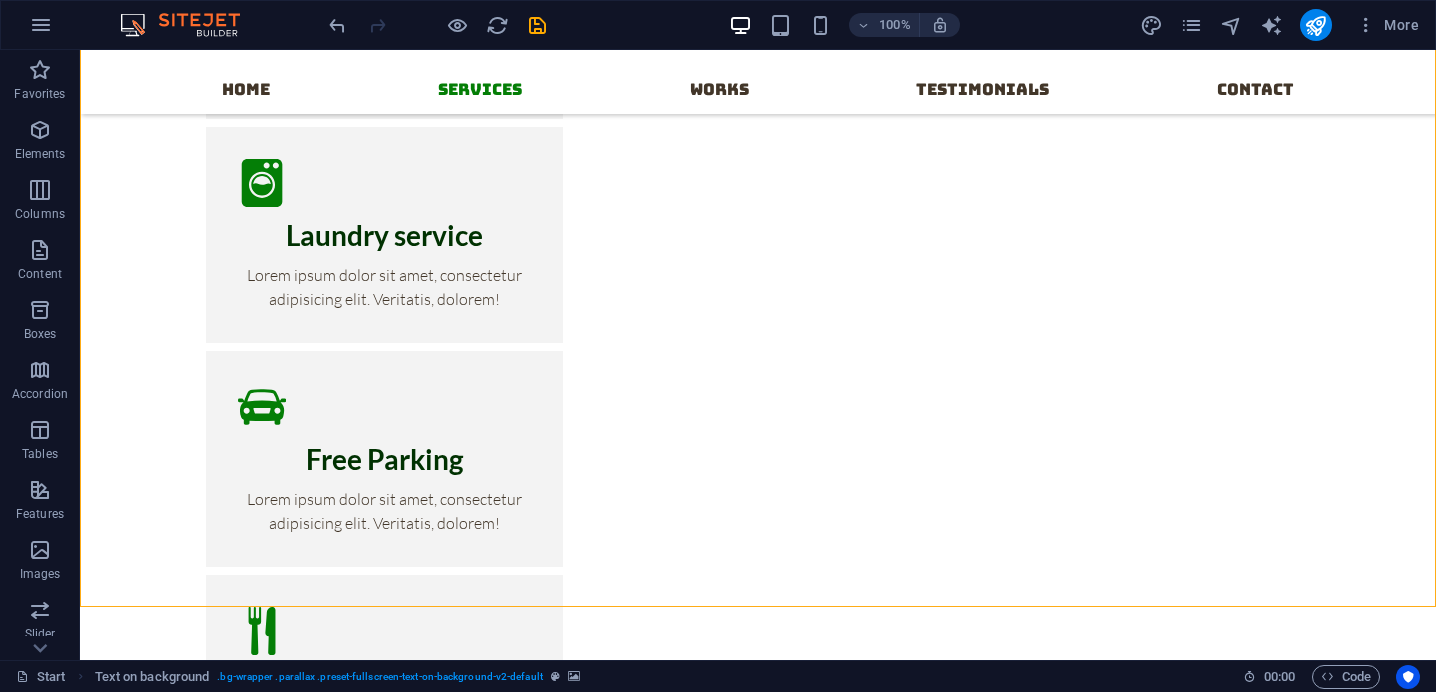 scroll, scrollTop: 1592, scrollLeft: 0, axis: vertical 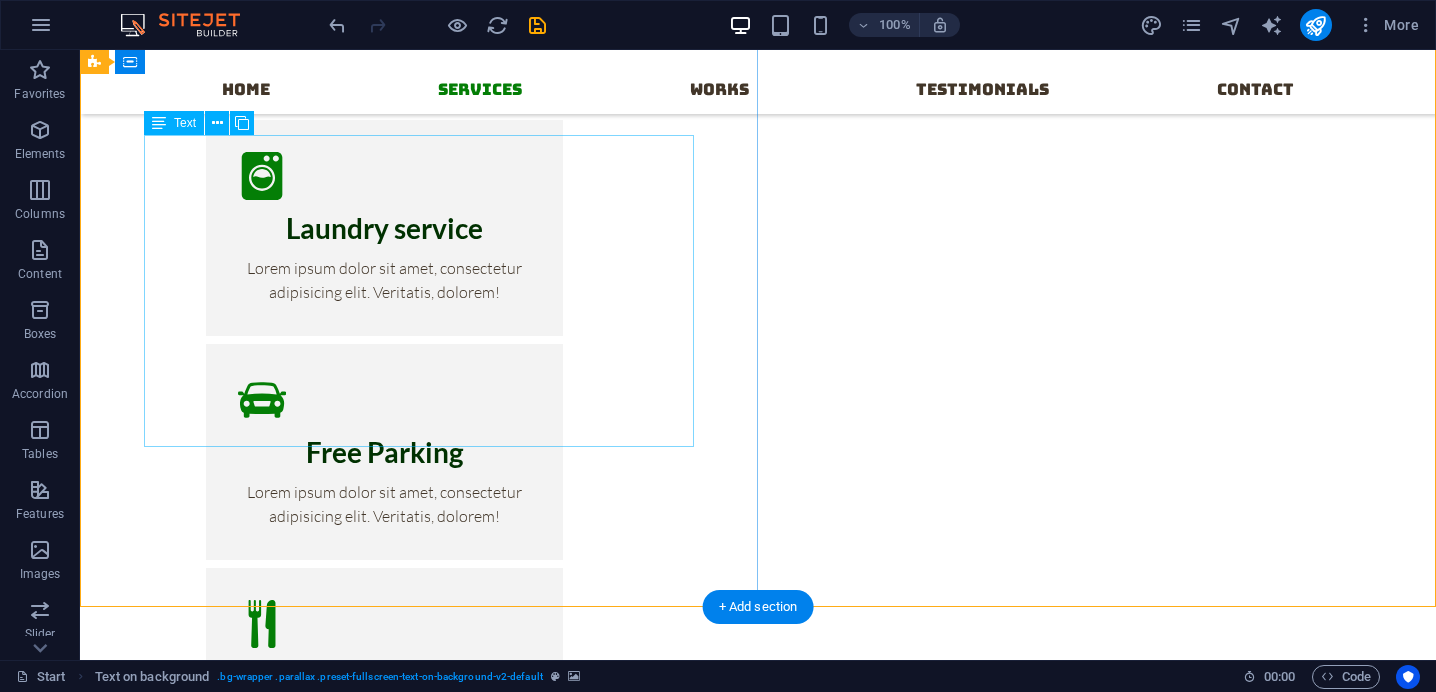click on "The Leviosa is more than a brand - it's a movement towards mindful living and conscious consumption. Built on the belief that beauty can emerge from what's discarded. we transform everyday waste into purposeful planet friendly products. From pencils crafted out of recycled newspapers, plantable seed paper notebooks and fabric bags made of upcycled textiles, to biodegradable coir planters and eco-friendly festive idols-each product tells a story of sustainability and intent.   But out mission doesn't stop at products. The Leviosa is an experience - an invitation to reconnect with nature. We curate immersive programs like forest walks, birdwatching trails, jungle safaris, tree-planting drives, beach cleanups and nature -based educational workshops for schools and corporates.  Weather it's a sapling grow into a fruit-bearing tree or learning about biodiversity during a nature trek, every offering is designed to inspire a deeper connection with earth." at bounding box center [758, 2315] 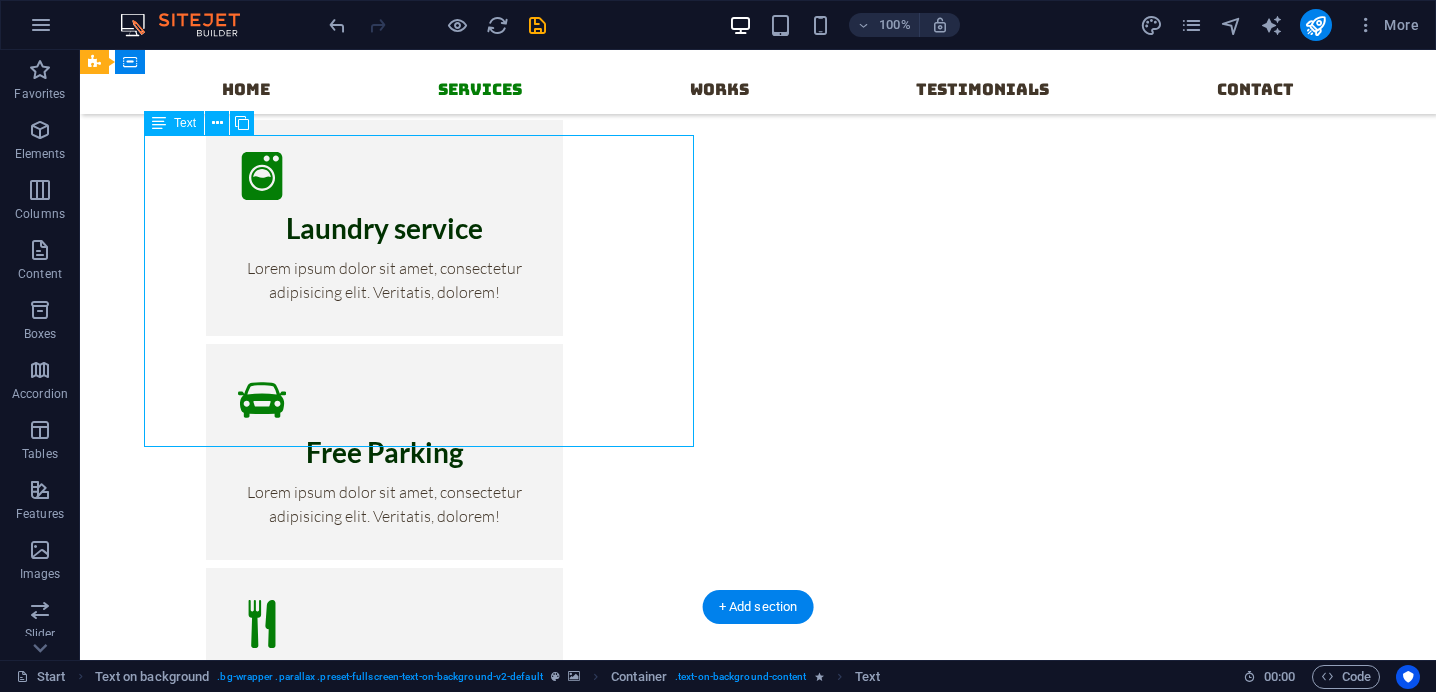 click on "The Leviosa is more than a brand - it's a movement towards mindful living and conscious consumption. Built on the belief that beauty can emerge from what's discarded. we transform everyday waste into purposeful planet friendly products. From pencils crafted out of recycled newspapers, plantable seed paper notebooks and fabric bags made of upcycled textiles, to biodegradable coir planters and eco-friendly festive idols-each product tells a story of sustainability and intent.   But out mission doesn't stop at products. The Leviosa is an experience - an invitation to reconnect with nature. We curate immersive programs like forest walks, birdwatching trails, jungle safaris, tree-planting drives, beach cleanups and nature -based educational workshops for schools and corporates.  Weather it's a sapling grow into a fruit-bearing tree or learning about biodiversity during a nature trek, every offering is designed to inspire a deeper connection with earth." at bounding box center (758, 2315) 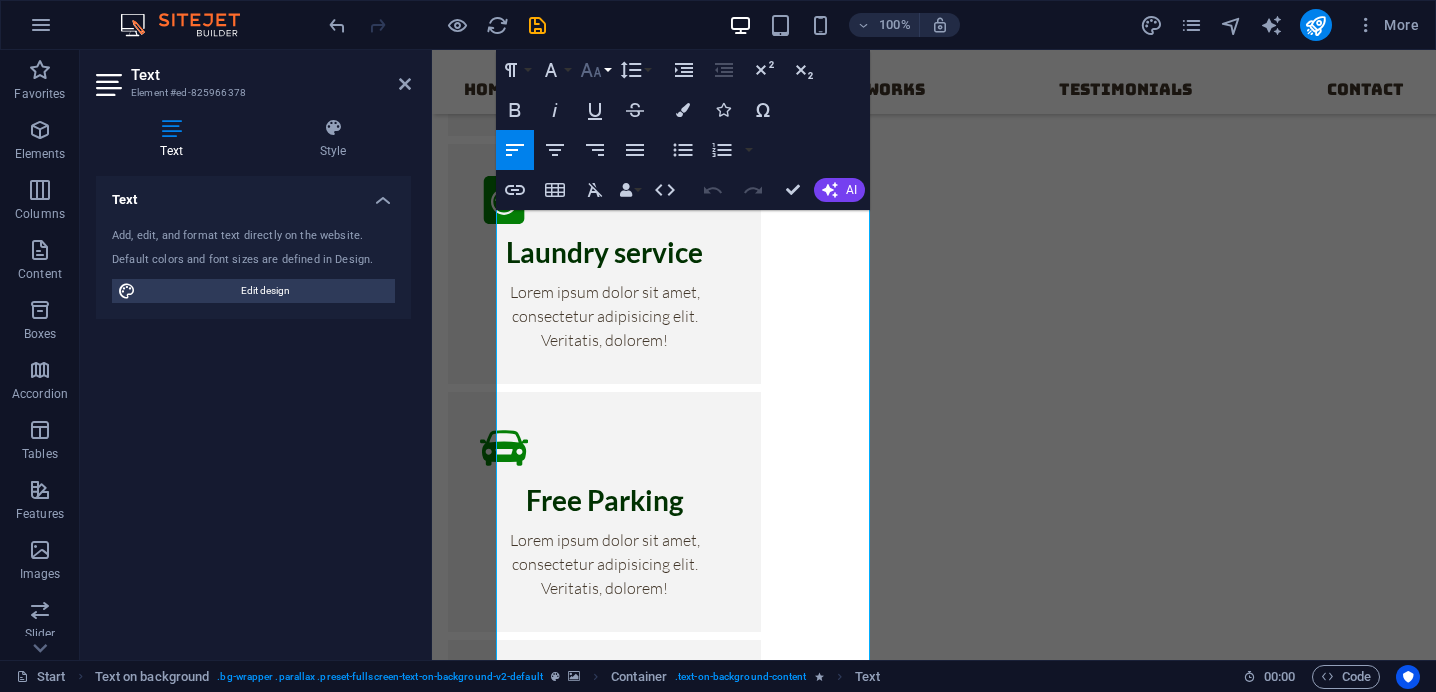 click 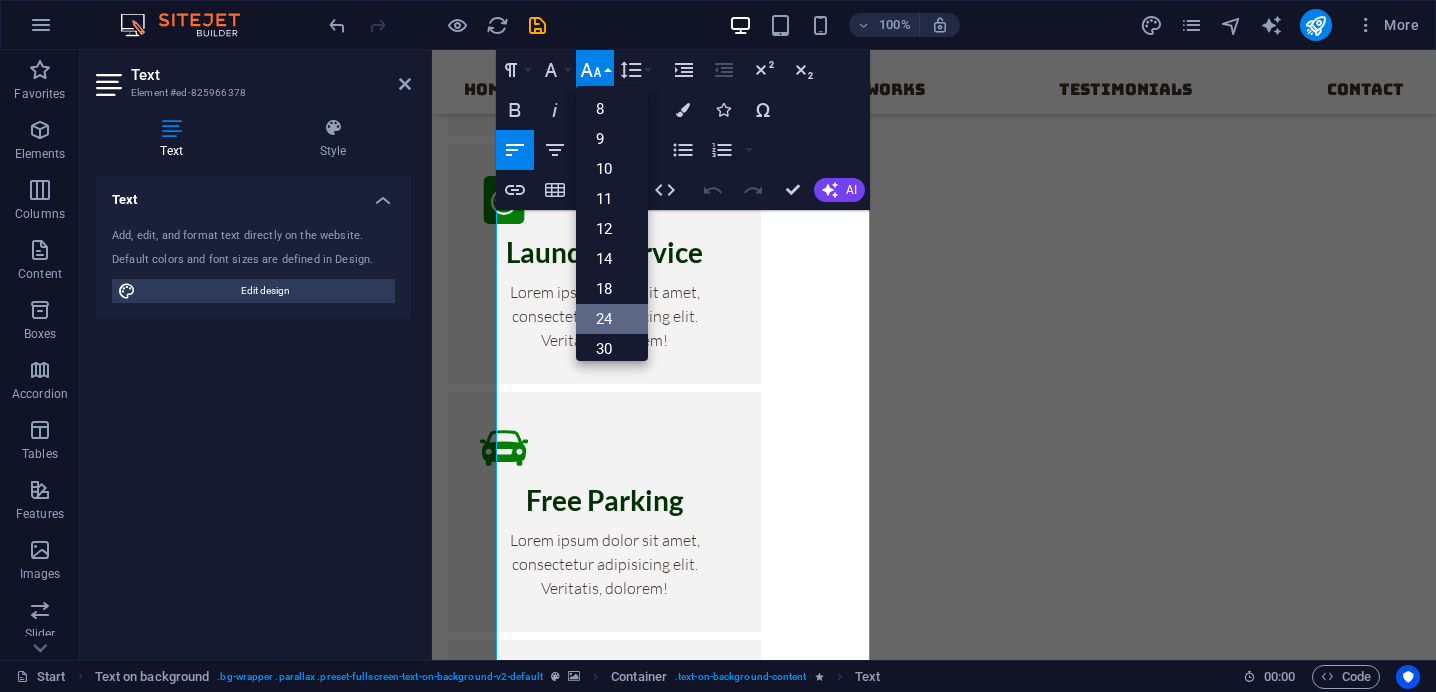 click on "24" at bounding box center [612, 319] 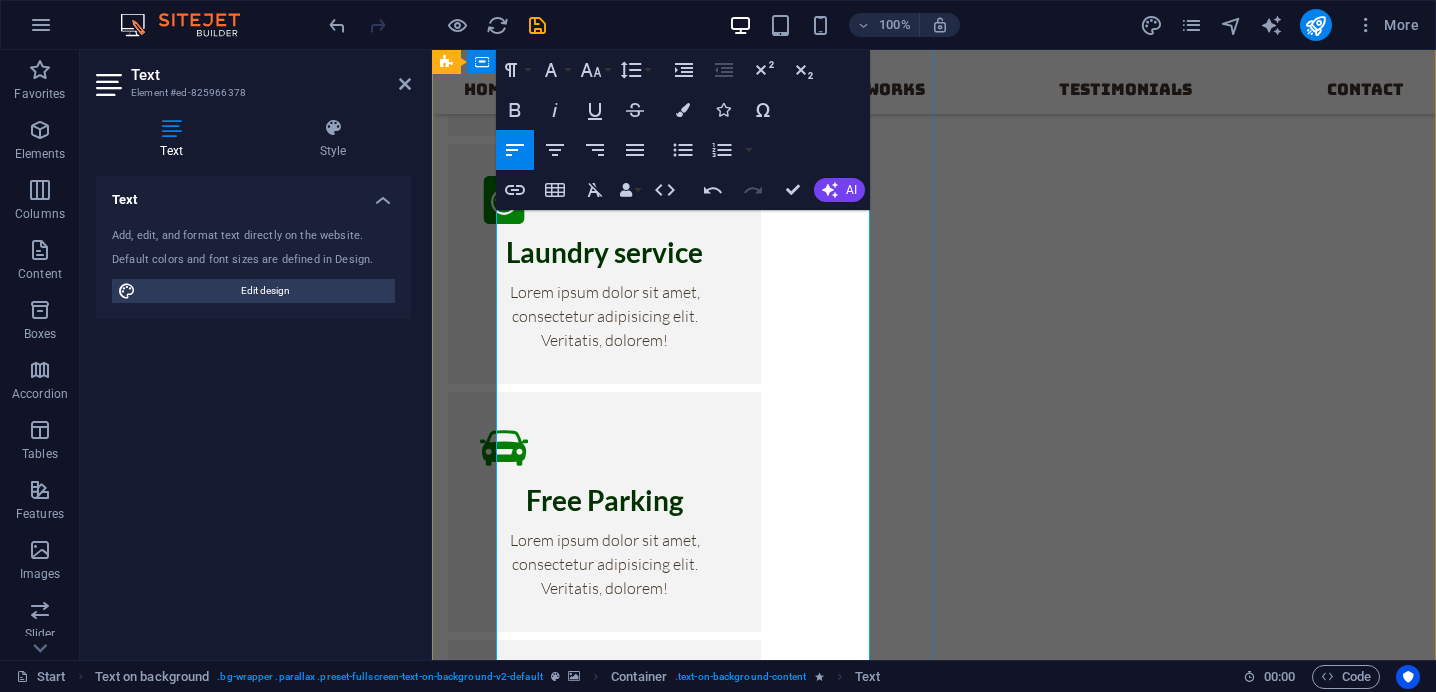 click on "​ The Leviosa is more than a brand - it's a movement towards mindful living and conscious consumption. Built on the belief that beauty can emerge from what's discarded. we transform everyday waste into purposeful planet friendly products. From pencils crafted out of recycled newspapers, plantable seed paper notebooks and fabric bags made of upcycled textiles, to biodegradable coir planters and eco-friendly festive idols-each product tells a story of sustainability and intent." at bounding box center (934, 2519) 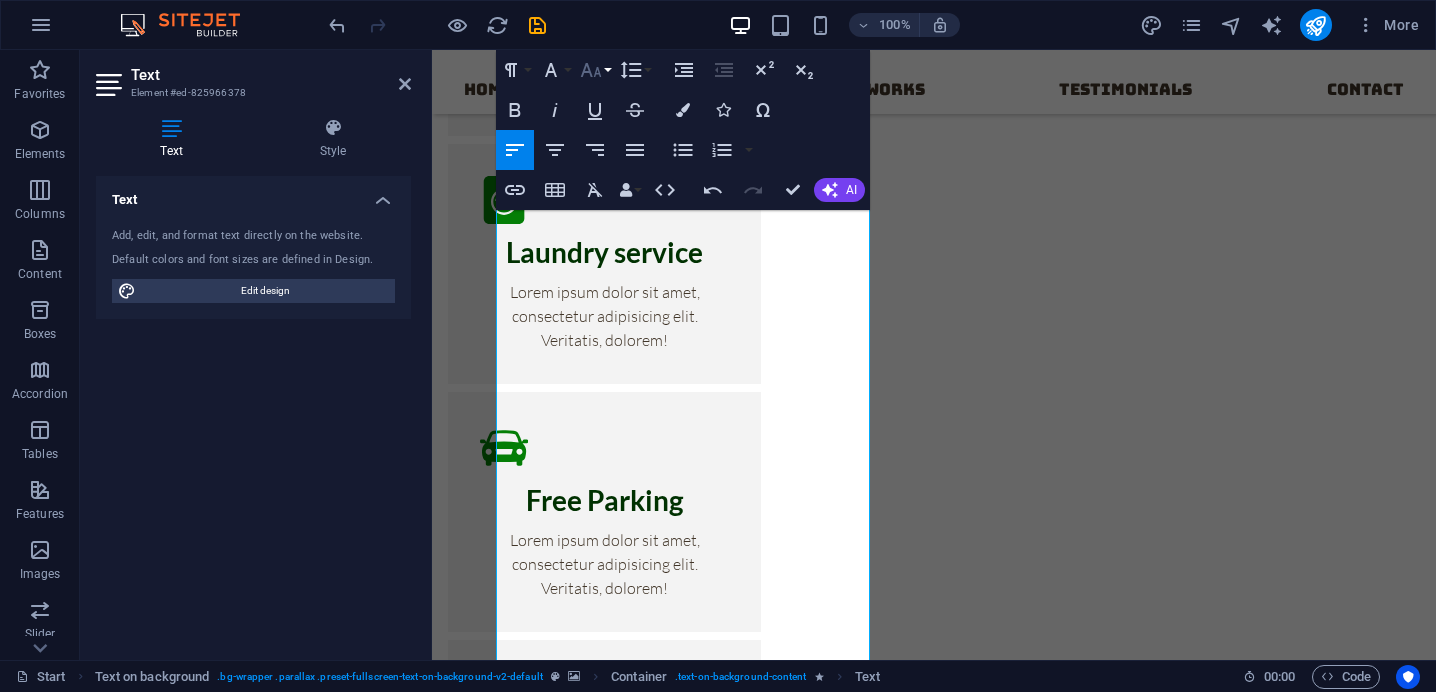 click 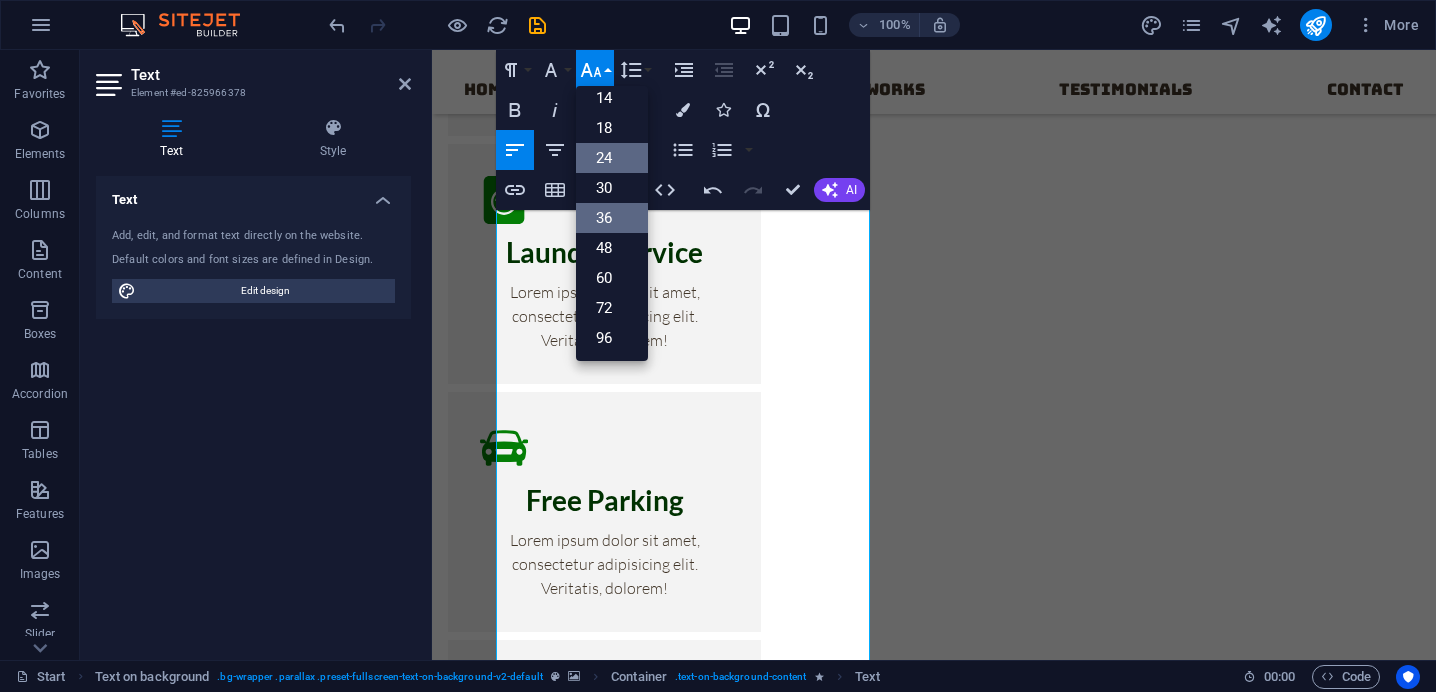 scroll, scrollTop: 161, scrollLeft: 0, axis: vertical 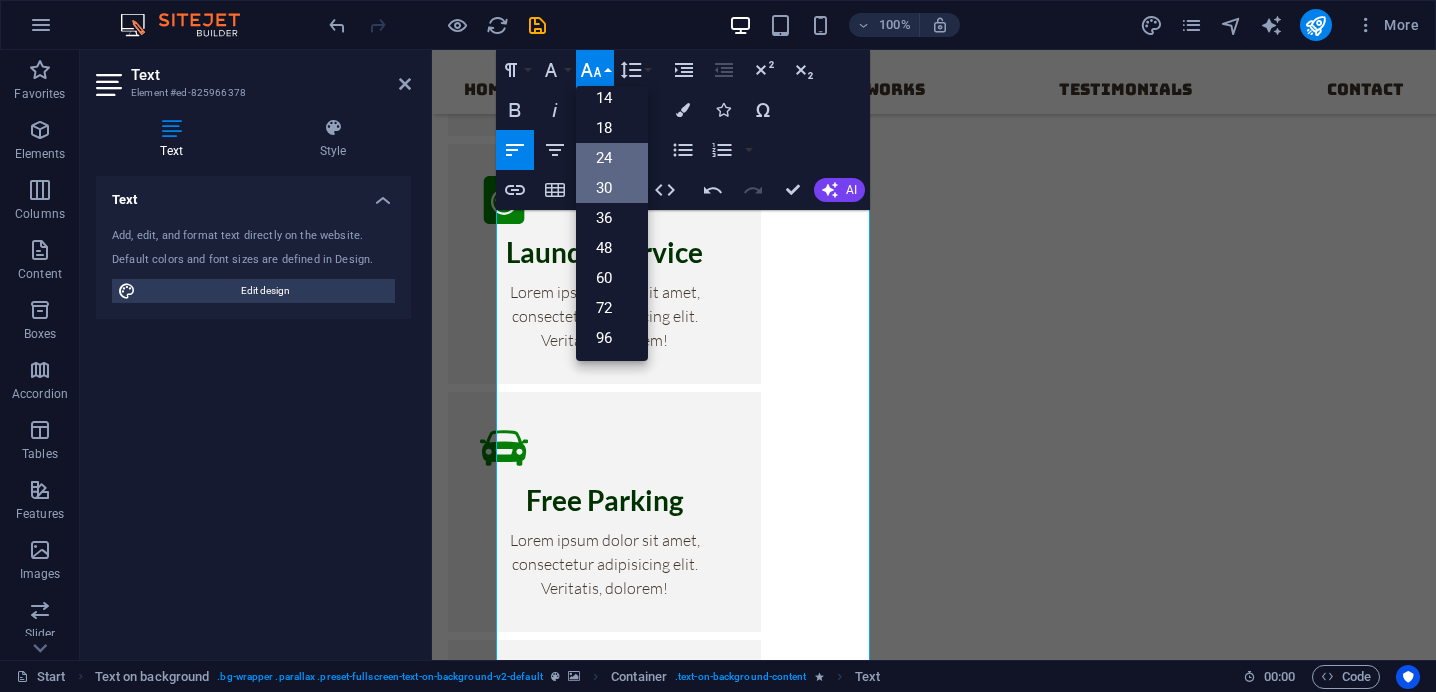 click on "30" at bounding box center [612, 188] 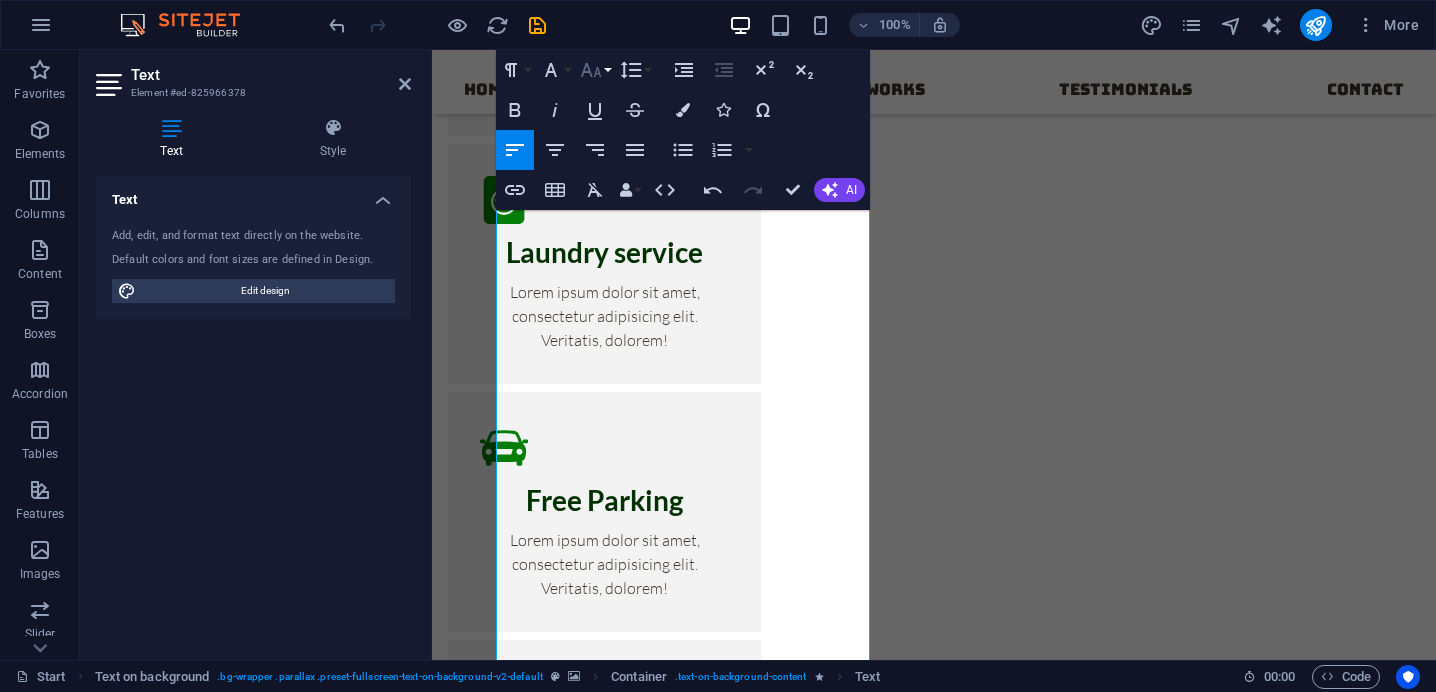 click 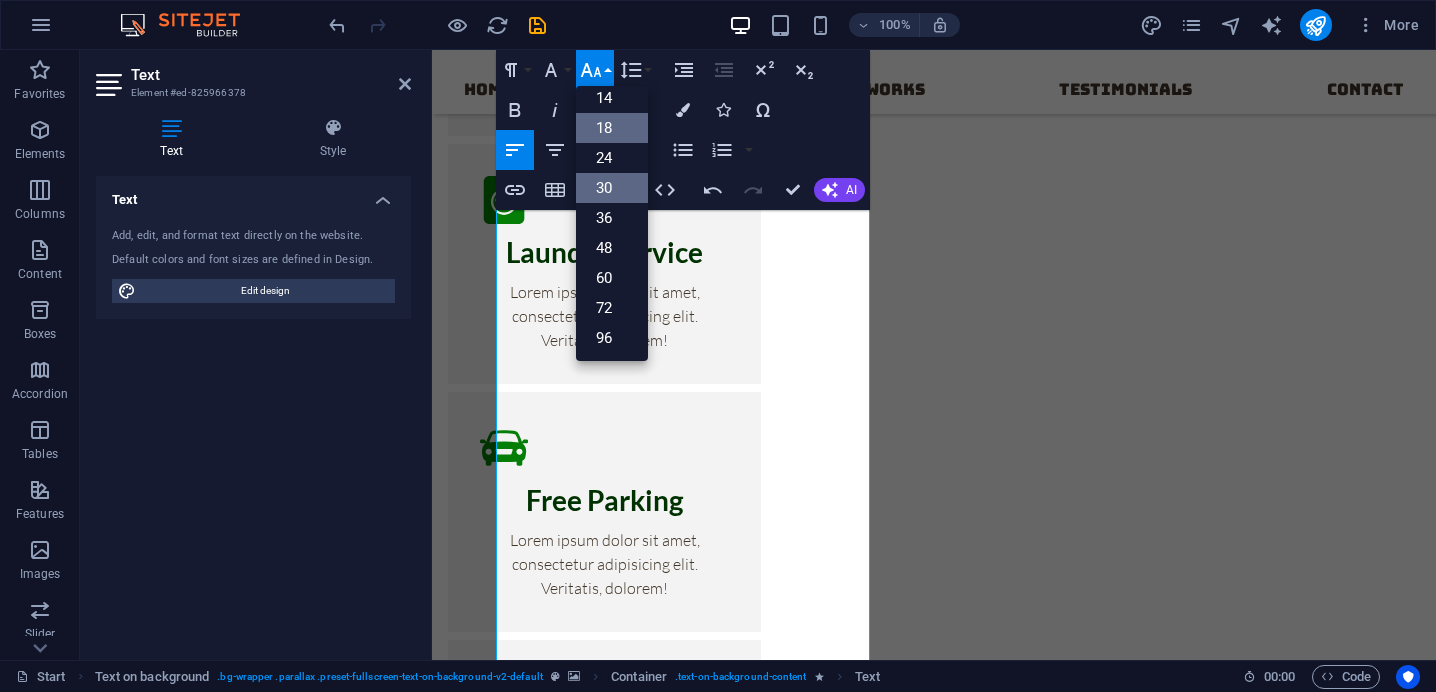 scroll, scrollTop: 161, scrollLeft: 0, axis: vertical 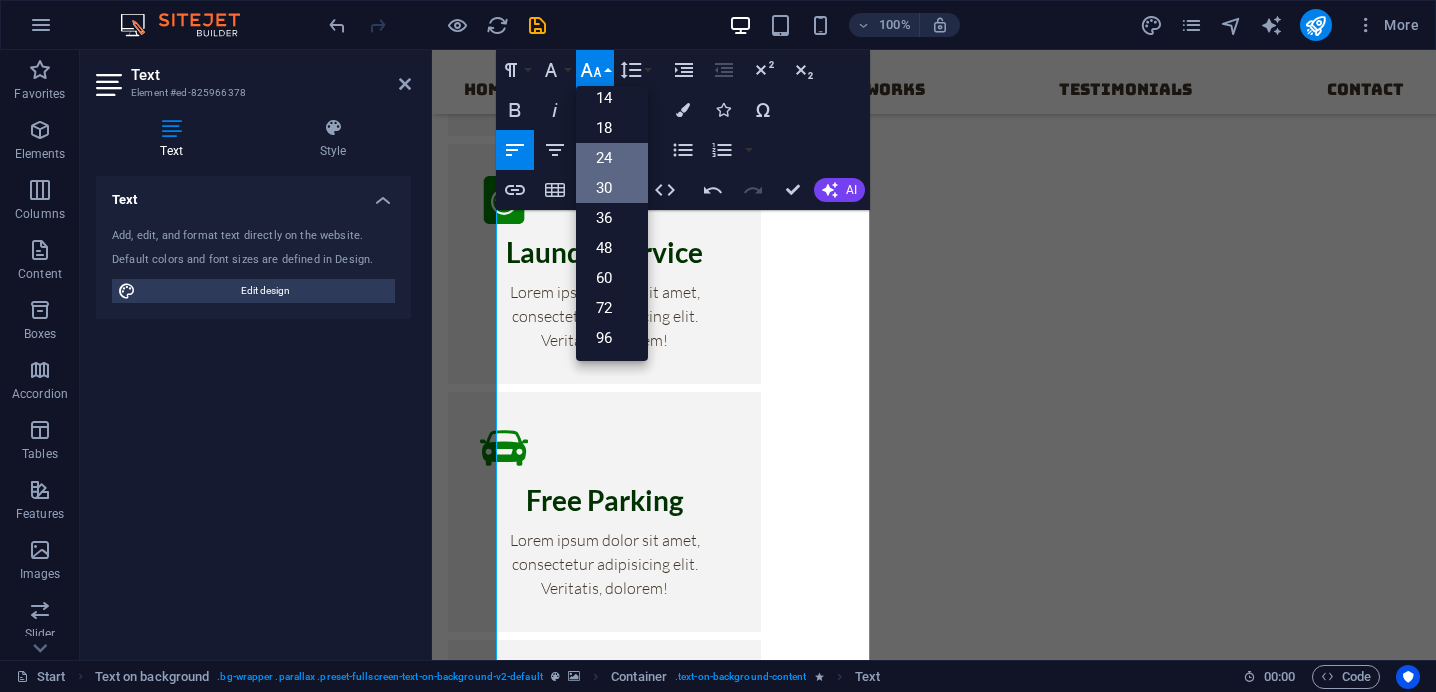 click on "24" at bounding box center [612, 158] 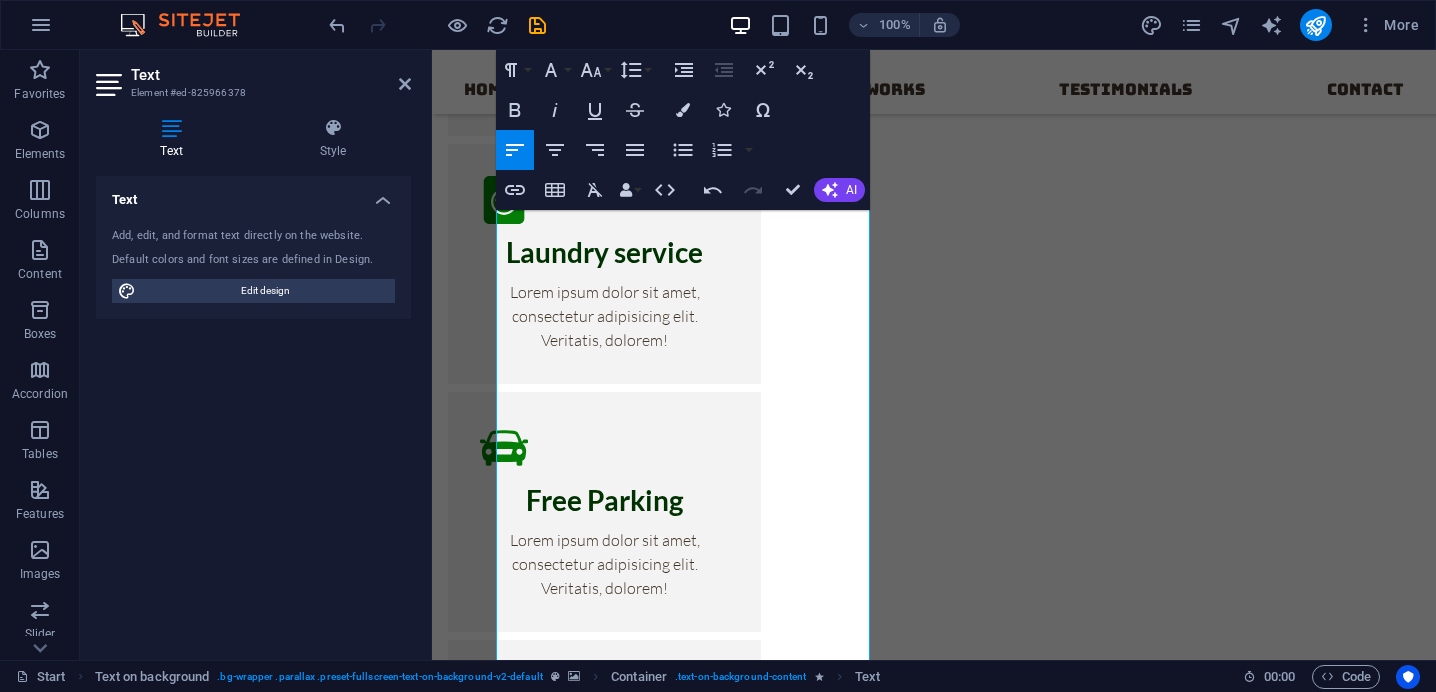 click at bounding box center [934, 2064] 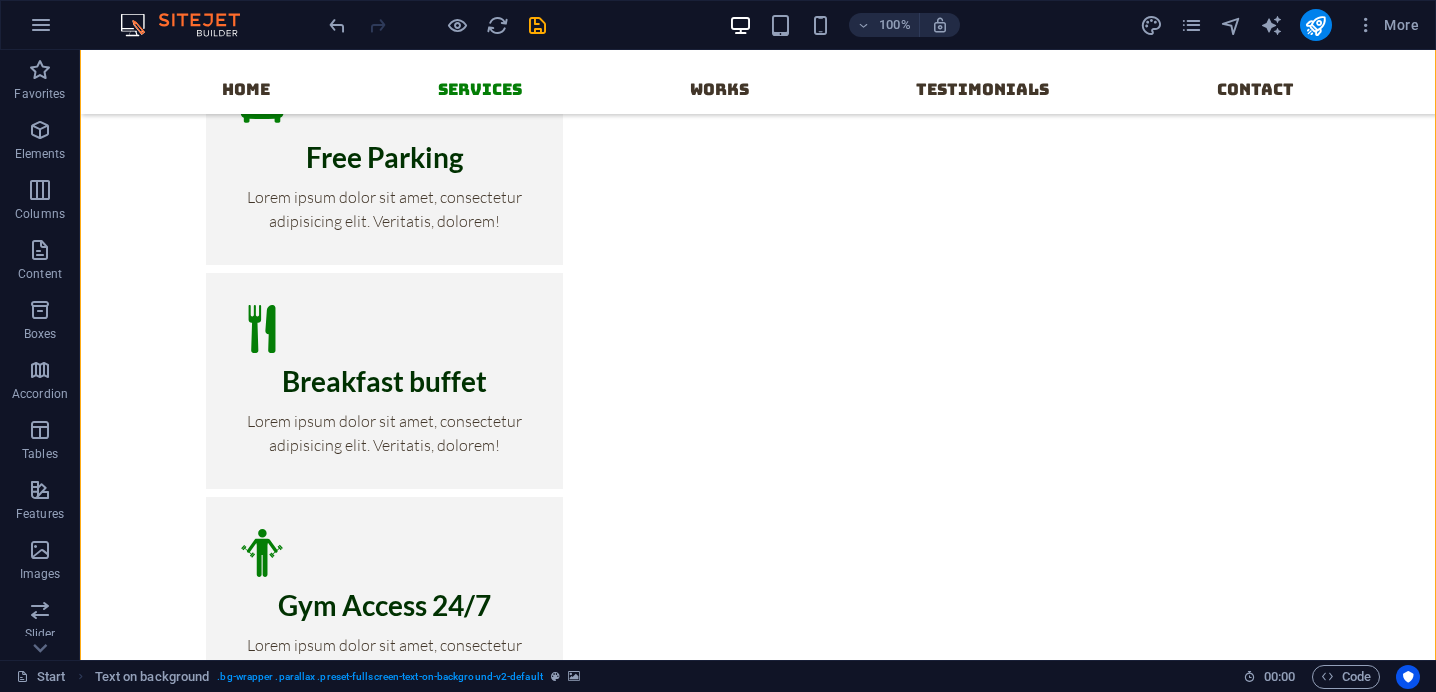 scroll, scrollTop: 1888, scrollLeft: 0, axis: vertical 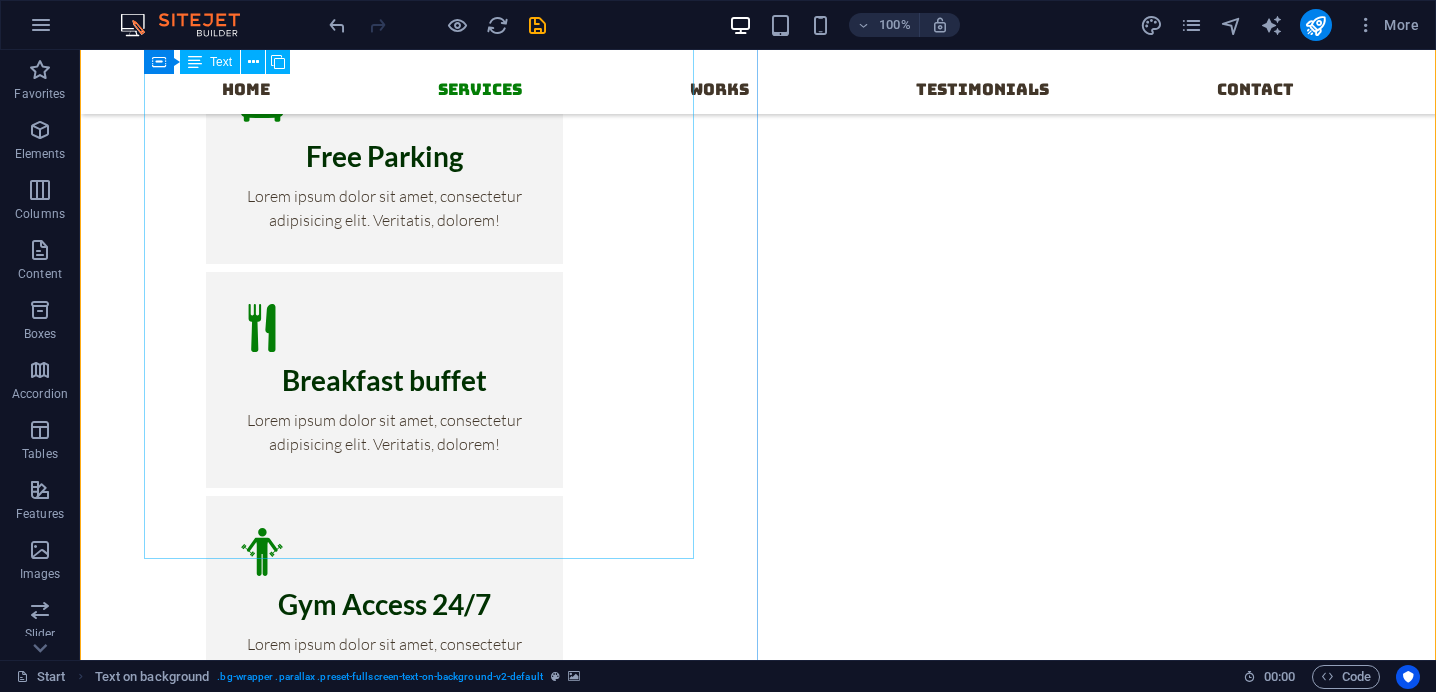click on "The Leviosa is more than a brand - it's a movement towards mindful living and conscious consumption. Built on the belief that beauty can emerge from what's discarded. we transform everyday waste into purposeful planet friendly products. From pencils crafted out of recycled newspapers, plantable seed paper notebooks and fabric bags made of upcycled textiles, to biodegradable coir planters and eco-friendly festive idols-each product tells a story of sustainability and intent.   But out mission doesn't stop at products. The Leviosa is an experience - an invitation to reconnect with nature. We curate immersive programs like forest walks, birdwatching trails, jungle safaris, tree-planting drives, beach cleanups and nature -based educational workshops for schools and corporates.  Weather it's a sapling grow into a fruit-bearing tree or learning about biodiversity during a nature trek, every offering is designed to inspire a deeper connection with earth." at bounding box center [758, 2319] 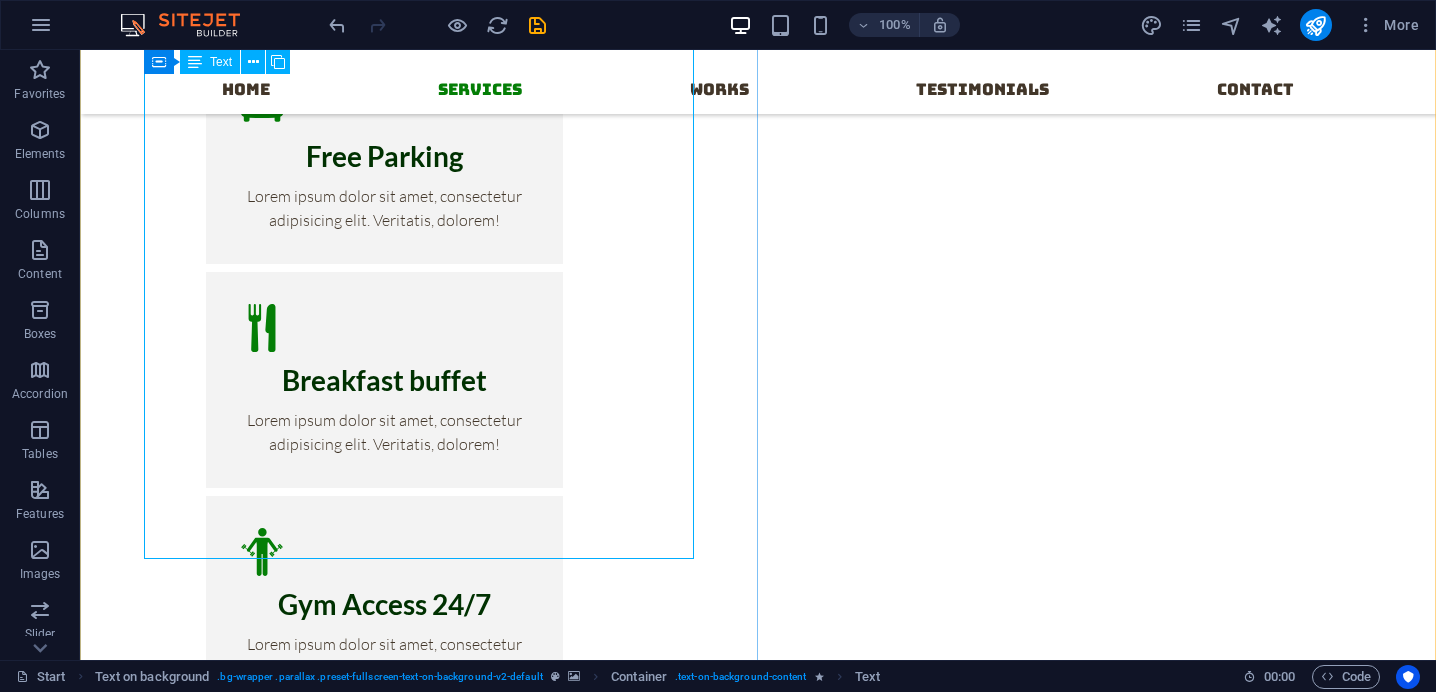 click on "The Leviosa is more than a brand - it's a movement towards mindful living and conscious consumption. Built on the belief that beauty can emerge from what's discarded. we transform everyday waste into purposeful planet friendly products. From pencils crafted out of recycled newspapers, plantable seed paper notebooks and fabric bags made of upcycled textiles, to biodegradable coir planters and eco-friendly festive idols-each product tells a story of sustainability and intent.   But out mission doesn't stop at products. The Leviosa is an experience - an invitation to reconnect with nature. We curate immersive programs like forest walks, birdwatching trails, jungle safaris, tree-planting drives, beach cleanups and nature -based educational workshops for schools and corporates.  Weather it's a sapling grow into a fruit-bearing tree or learning about biodiversity during a nature trek, every offering is designed to inspire a deeper connection with earth." at bounding box center (758, 2319) 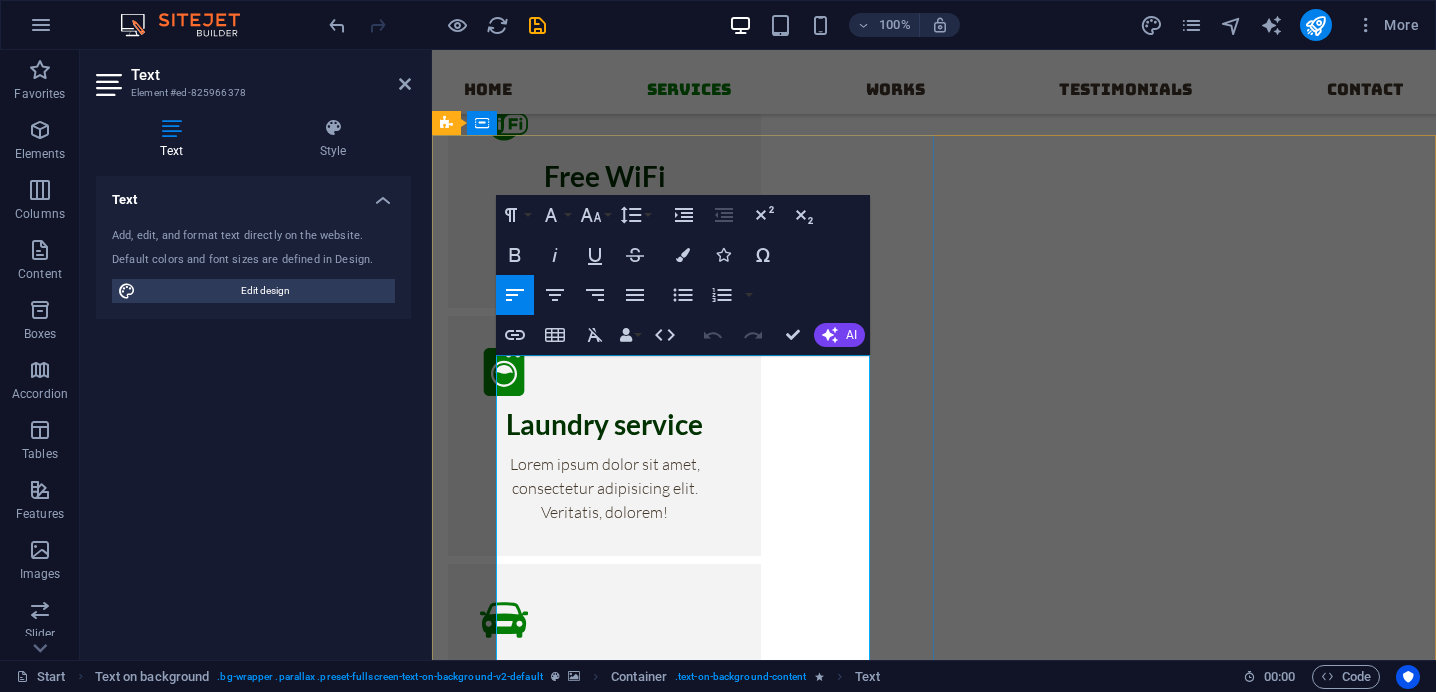 click on "The Leviosa is more than a brand - it's a movement towards mindful living and conscious consumption. Built on the belief that beauty can emerge from what's discarded. we transform everyday waste into purposeful planet friendly products. From pencils crafted out of recycled newspapers, plantable seed paper notebooks and fabric bags made of upcycled textiles, to biodegradable coir planters and eco-friendly festive idols-each product tells a story of sustainability and intent." at bounding box center (933, 2499) 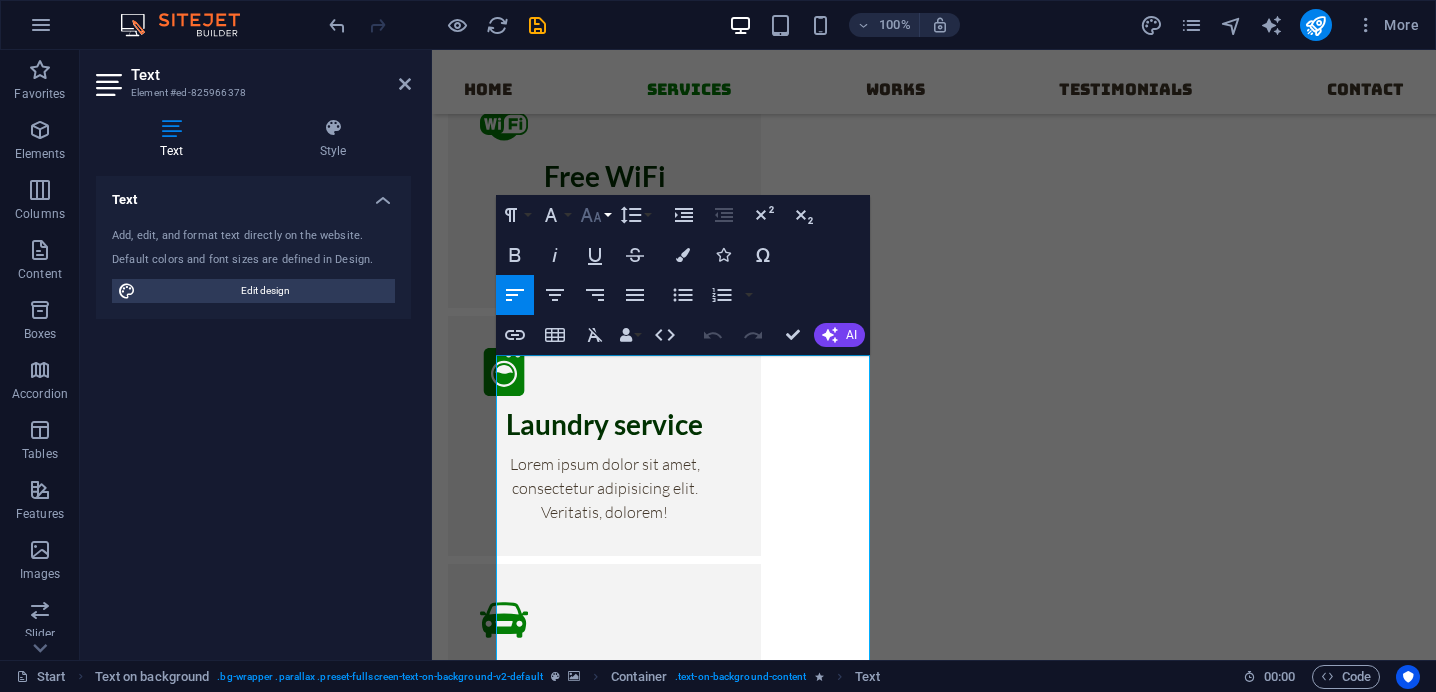 click 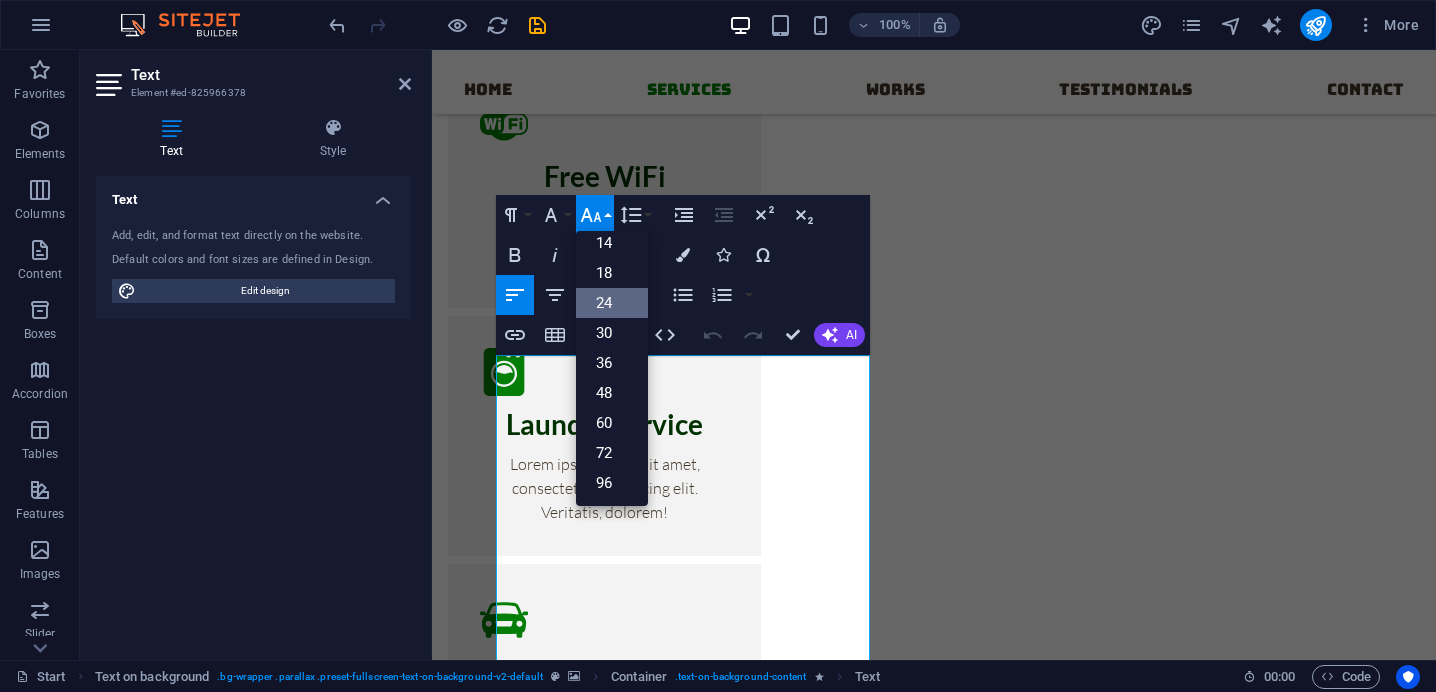 scroll, scrollTop: 161, scrollLeft: 0, axis: vertical 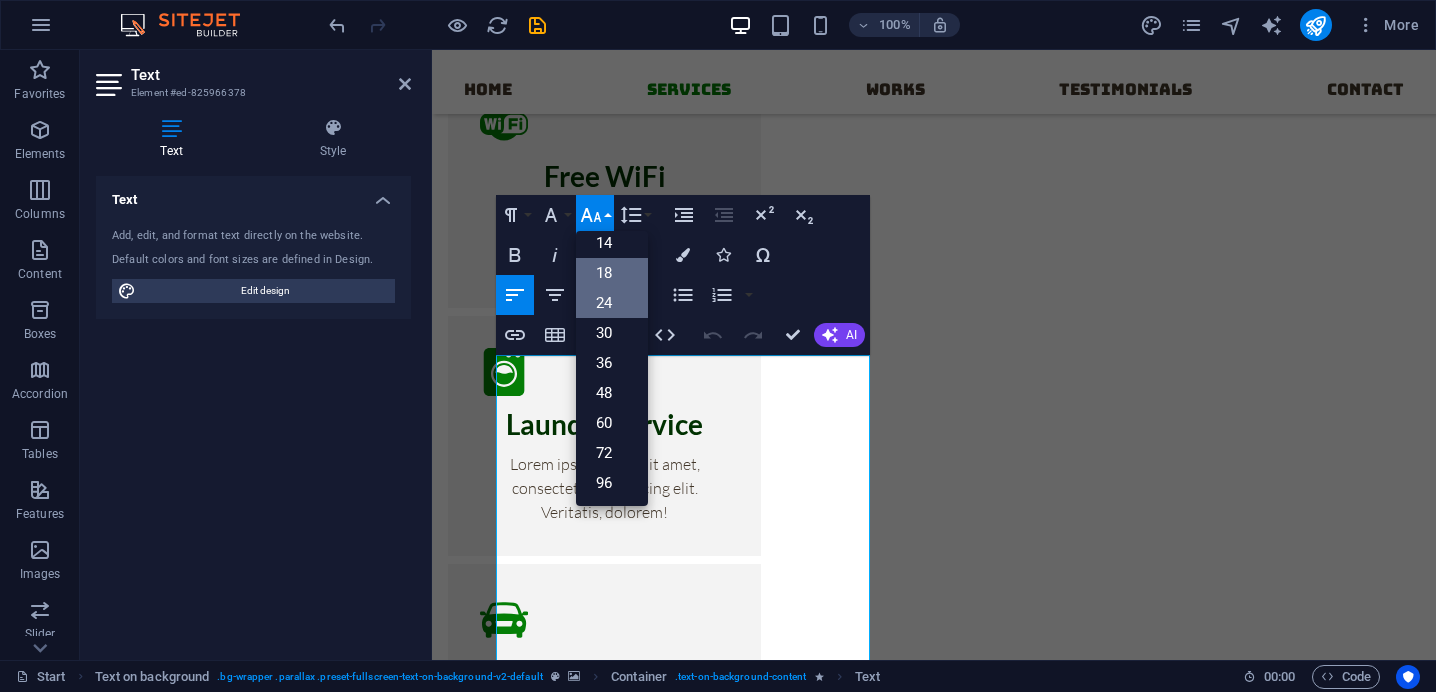 click on "18" at bounding box center [612, 273] 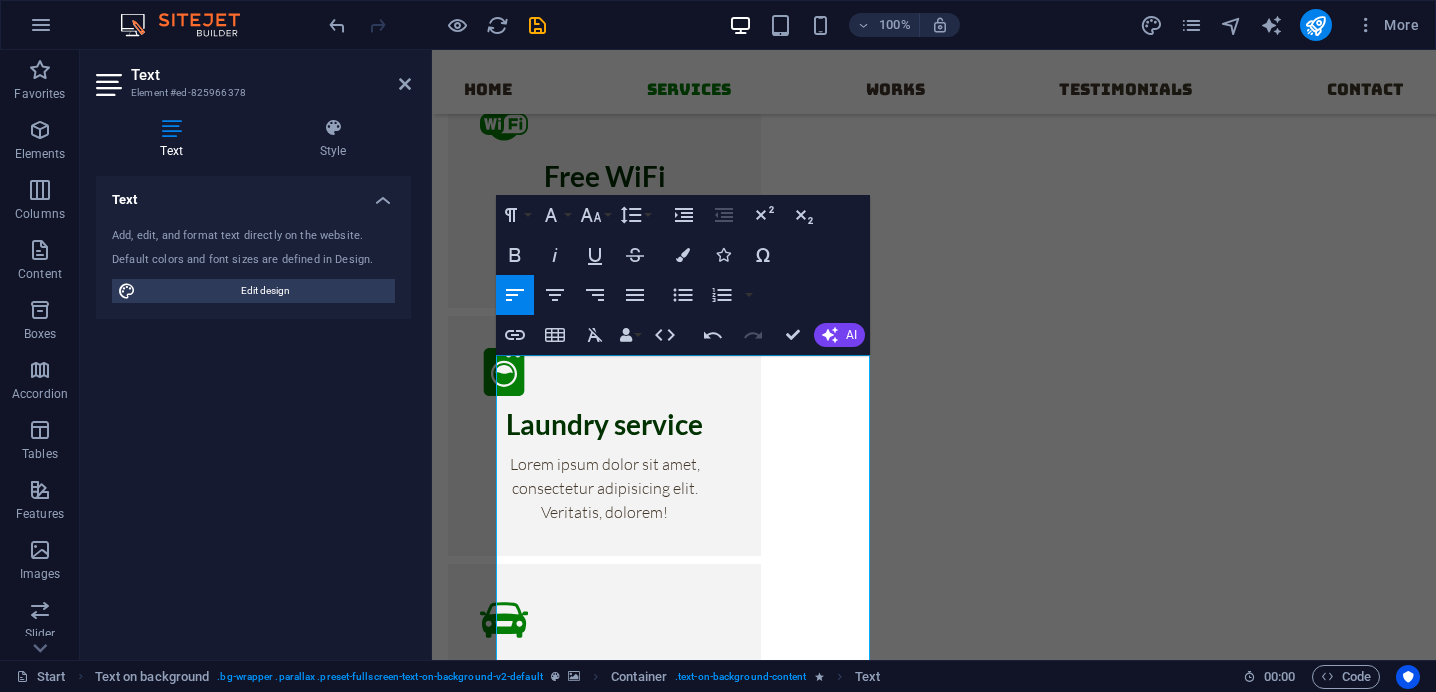 click at bounding box center (934, 2036) 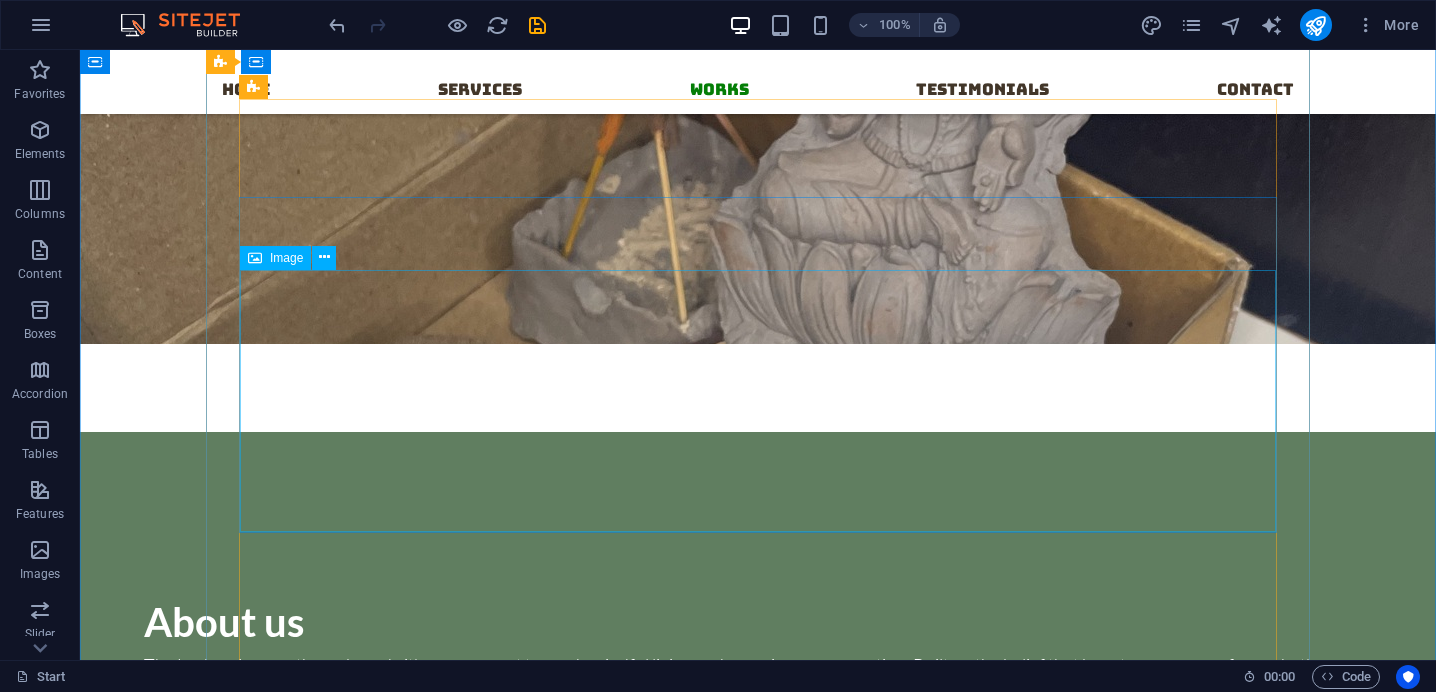 scroll, scrollTop: 3220, scrollLeft: 0, axis: vertical 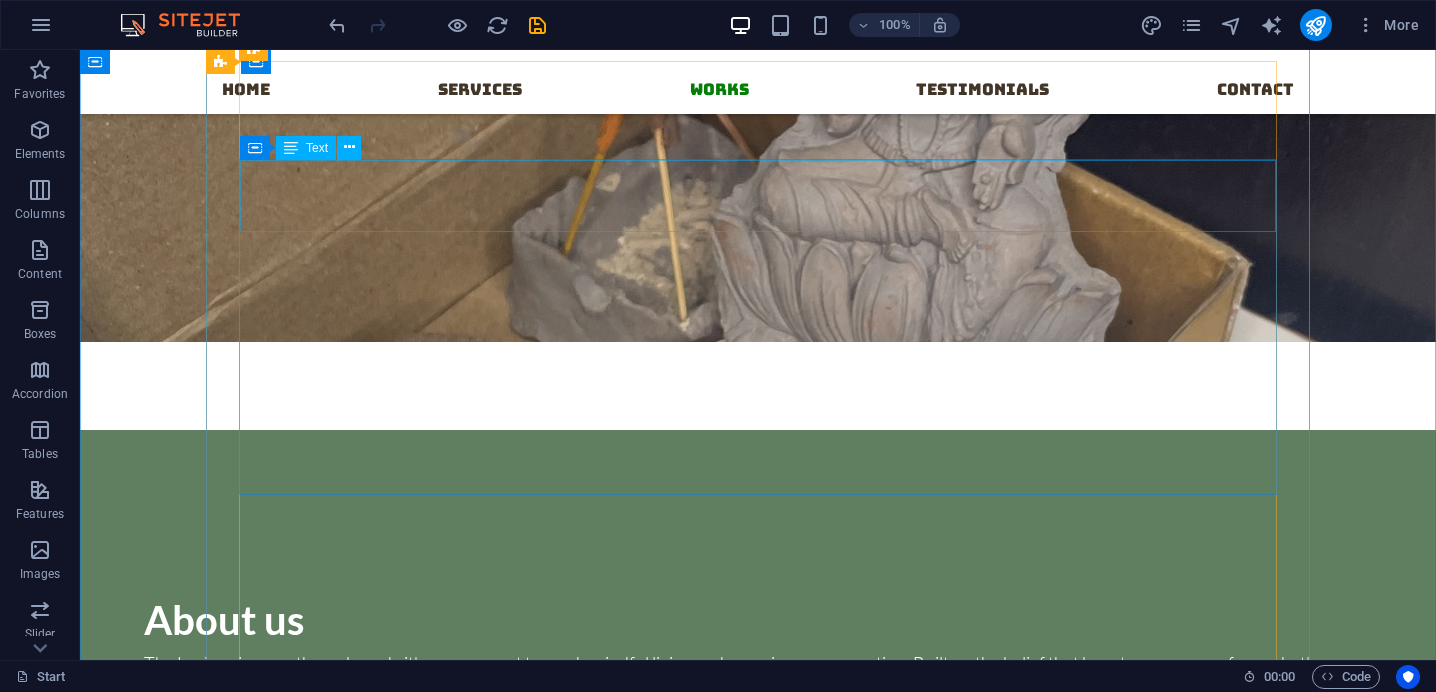 click on "Lorem ipsum dolor sit amet, consectetur adipisicing elit. Maiores ipsum repellat minus nihil. Labore, delectus, nam dignissimos ea repudiandae minima voluptatum magni pariatur possimus quia accusamus harum facilis corporis animi nisi. Enim, pariatur, impedit quia repellat harum ipsam laboriosam voluptas dicta illum nisi obcaecati reprehenderit quis placeat recusandae tenetur aperiam." at bounding box center (1096, 2187) 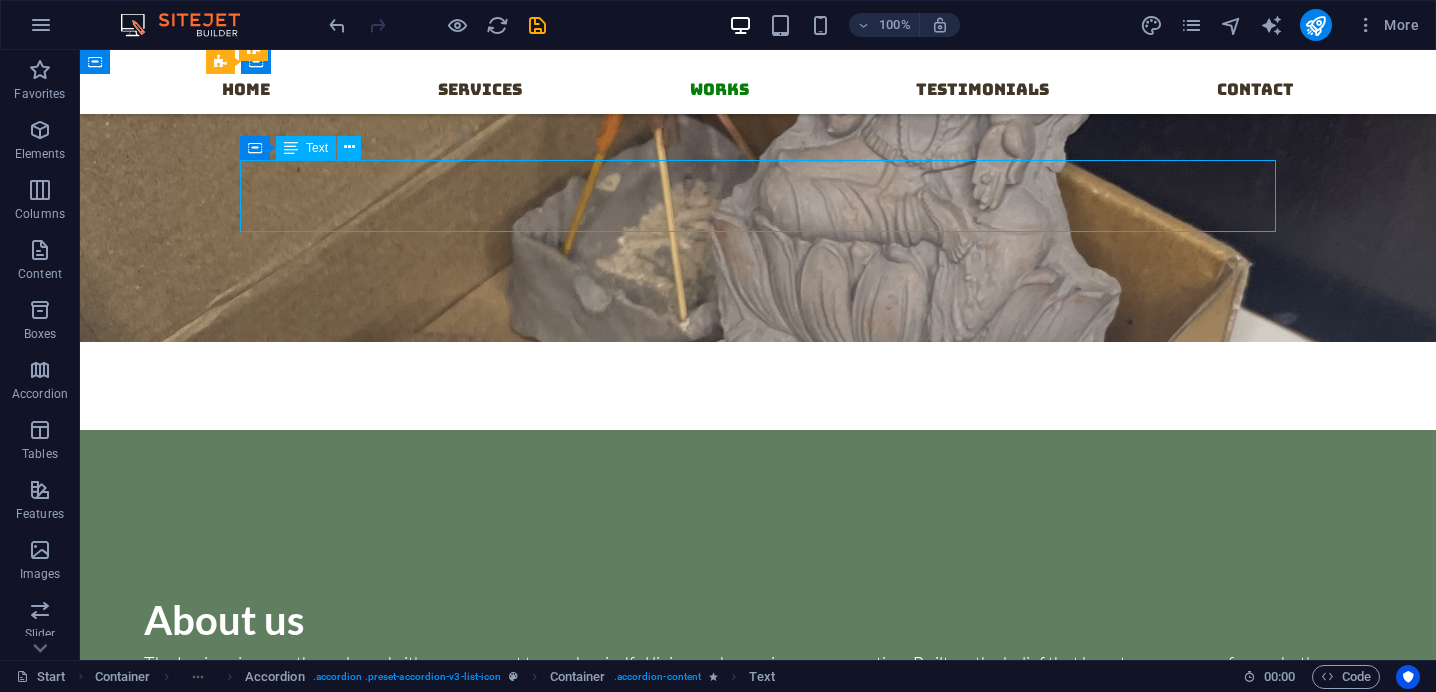 click on "Lorem ipsum dolor sit amet, consectetur adipisicing elit. Maiores ipsum repellat minus nihil. Labore, delectus, nam dignissimos ea repudiandae minima voluptatum magni pariatur possimus quia accusamus harum facilis corporis animi nisi. Enim, pariatur, impedit quia repellat harum ipsam laboriosam voluptas dicta illum nisi obcaecati reprehenderit quis placeat recusandae tenetur aperiam." at bounding box center (1096, 2187) 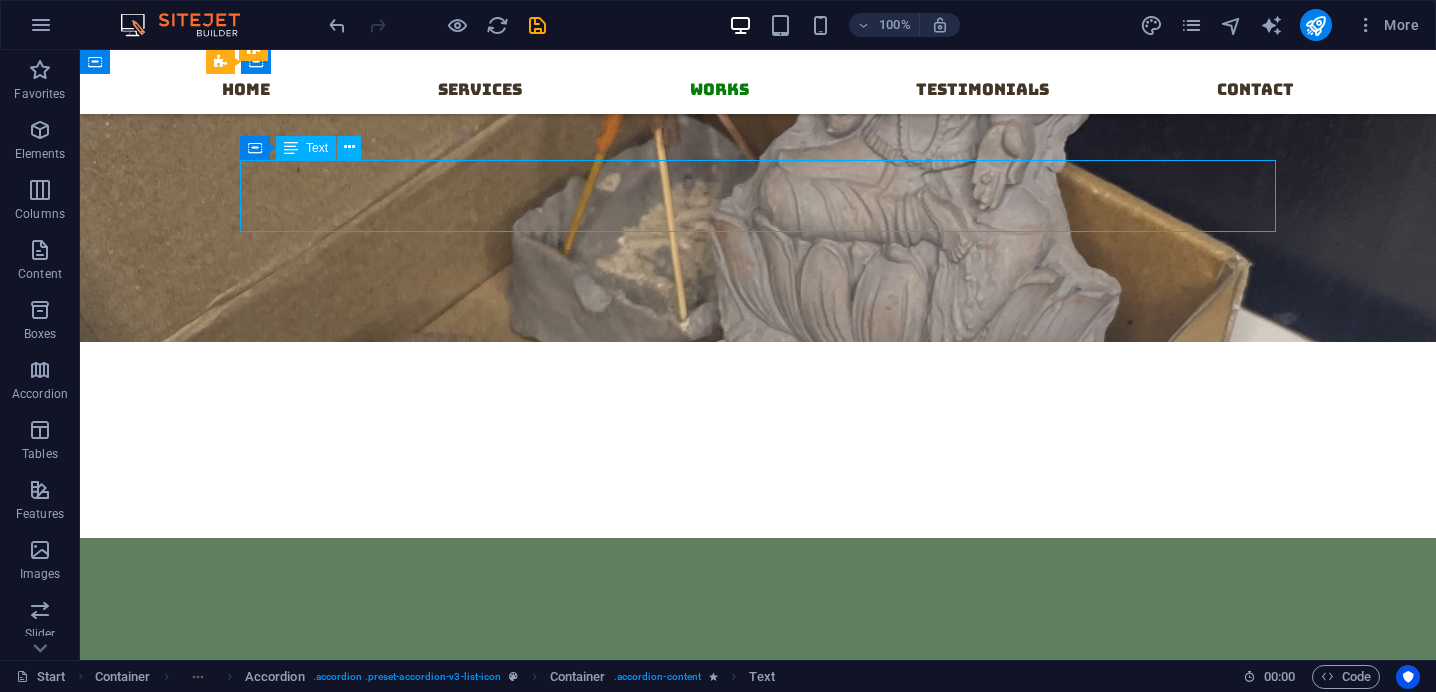 scroll, scrollTop: 3461, scrollLeft: 0, axis: vertical 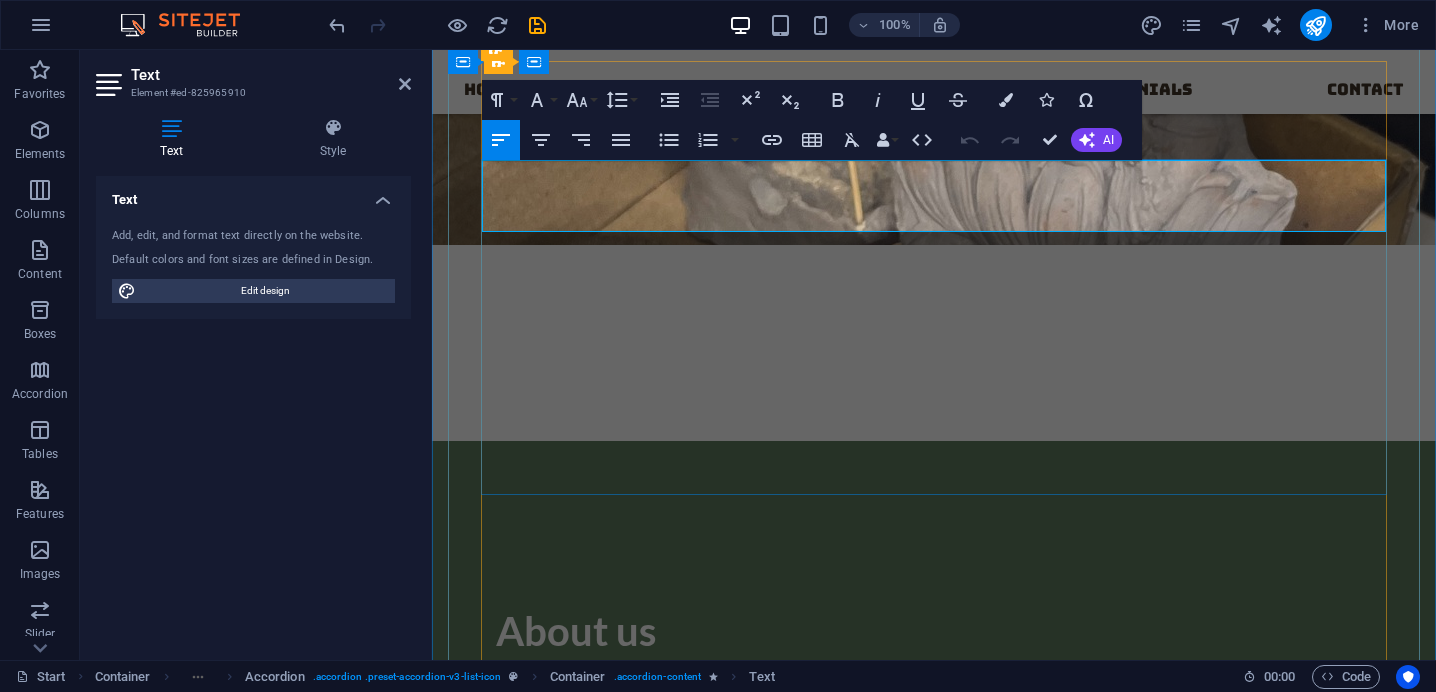 click on "Lorem ipsum dolor sit amet, consectetur adipisicing elit. Maiores ipsum repellat minus nihil. Labore, delectus, nam dignissimos ea repudiandae minima voluptatum magni pariatur possimus quia accusamus harum facilis corporis animi nisi. Enim, pariatur, impedit quia repellat harum ipsam laboriosam voluptas dicta illum nisi obcaecati reprehenderit quis placeat recusandae tenetur aperiam." at bounding box center [1338, 2256] 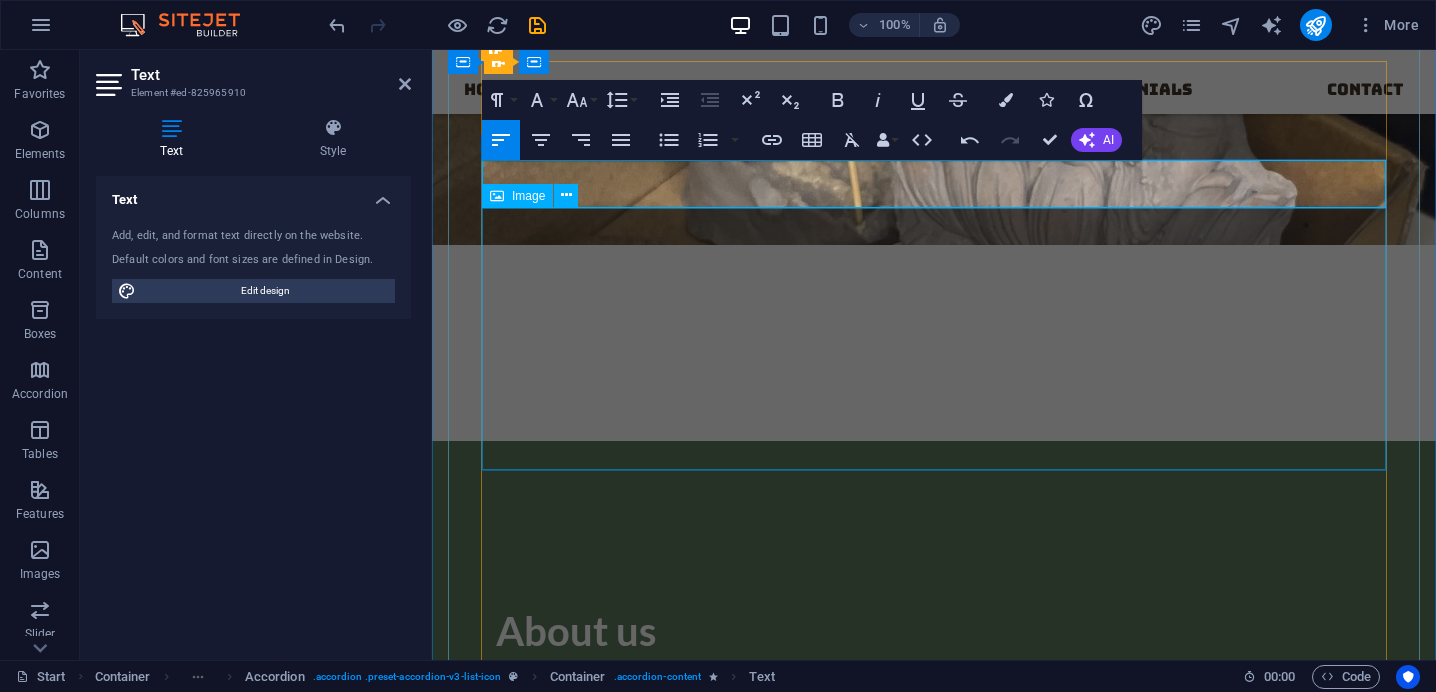 click at bounding box center [1338, 2423] 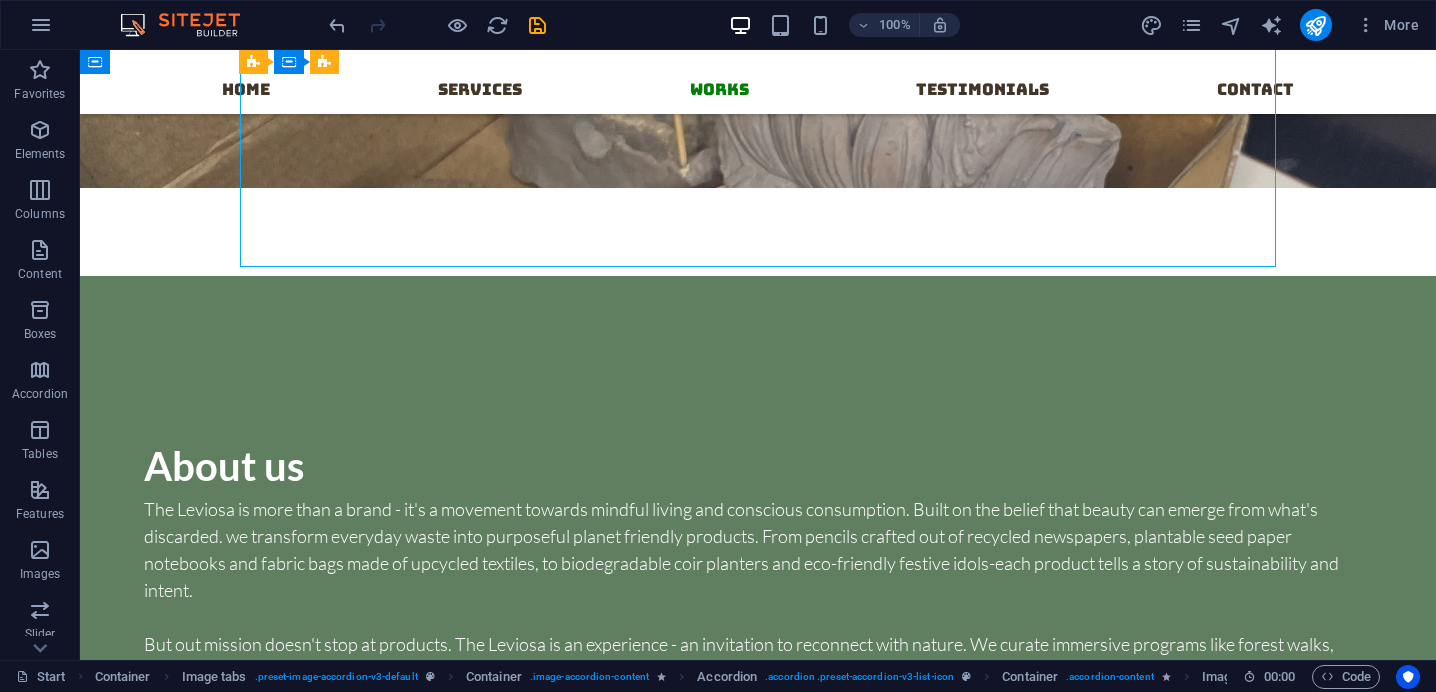 scroll, scrollTop: 3423, scrollLeft: 0, axis: vertical 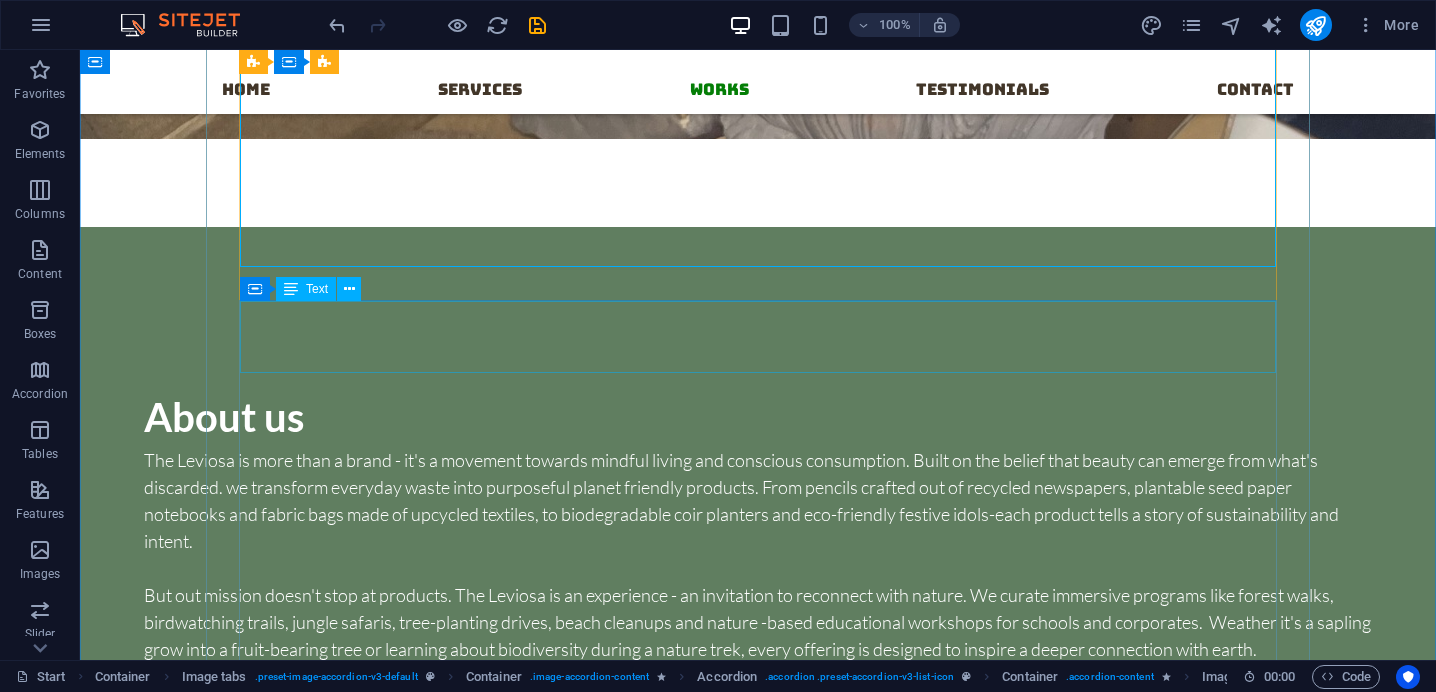 click on "Lorem ipsum dolor sit amet, consectetur adipisicing elit. Maiores ipsum repellat minus nihil. Labore, delectus, nam dignissimos ea repudiandae minima voluptatum magni pariatur possimus quia accusamus harum facilis corporis animi nisi. Enim, pariatur, impedit quia repellat harum ipsam laboriosam voluptas dicta illum nisi obcaecati reprehenderit quis placeat recusandae tenetur aperiam." at bounding box center [1414, 2020] 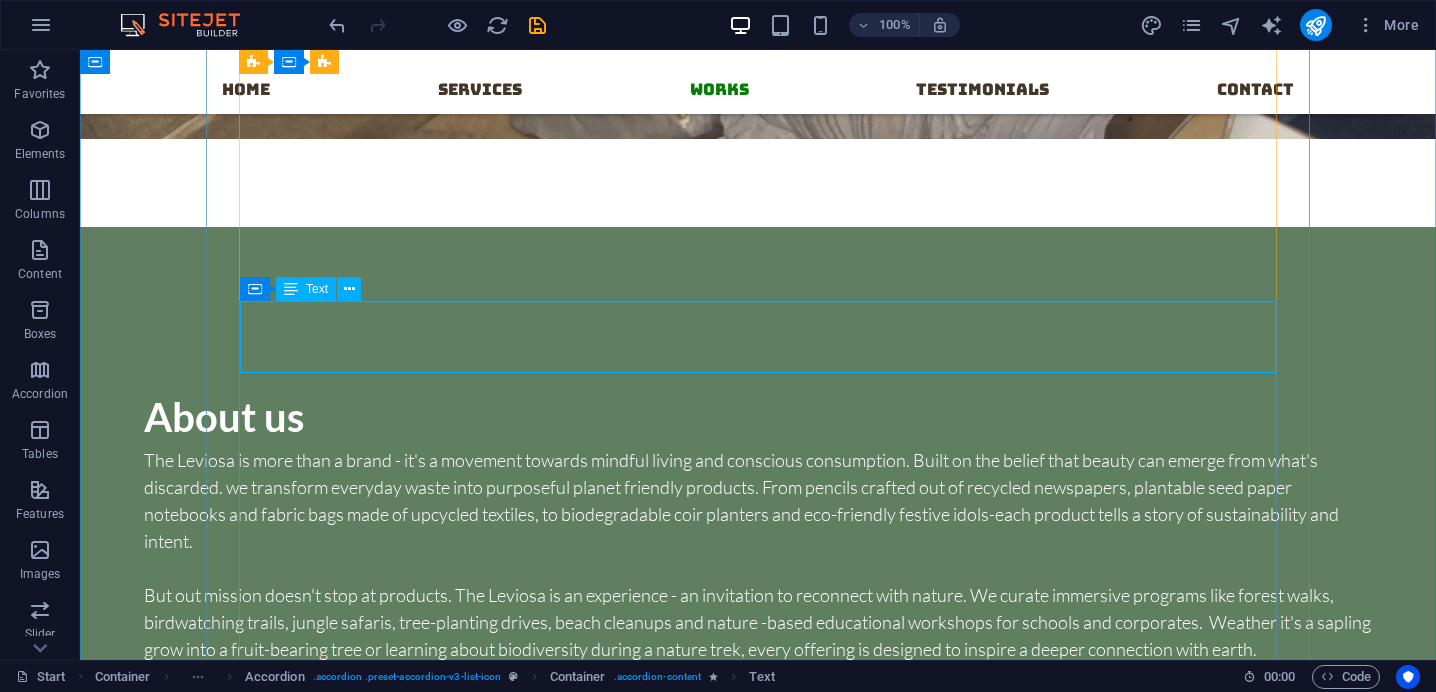 click on "Lorem ipsum dolor sit amet, consectetur adipisicing elit. Maiores ipsum repellat minus nihil. Labore, delectus, nam dignissimos ea repudiandae minima voluptatum magni pariatur possimus quia accusamus harum facilis corporis animi nisi. Enim, pariatur, impedit quia repellat harum ipsam laboriosam voluptas dicta illum nisi obcaecati reprehenderit quis placeat recusandae tenetur aperiam." at bounding box center [1414, 2020] 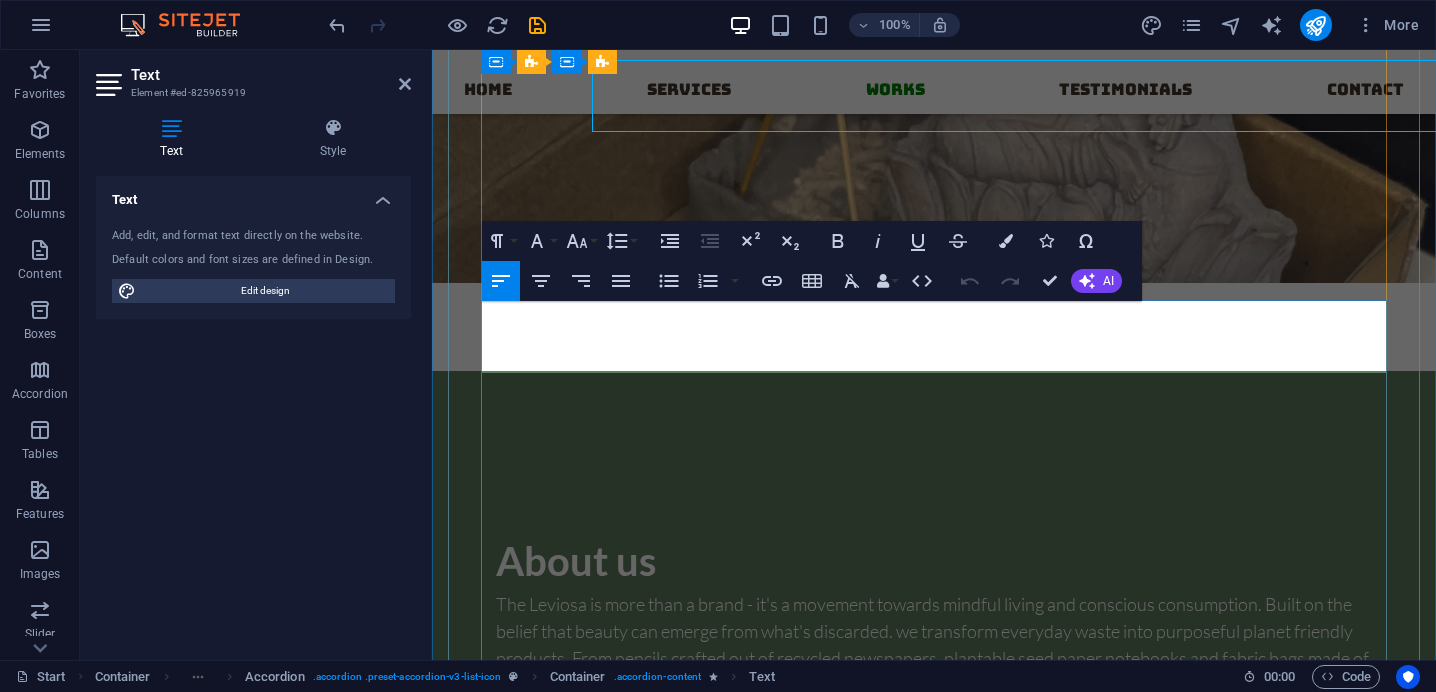 scroll, scrollTop: 3664, scrollLeft: 0, axis: vertical 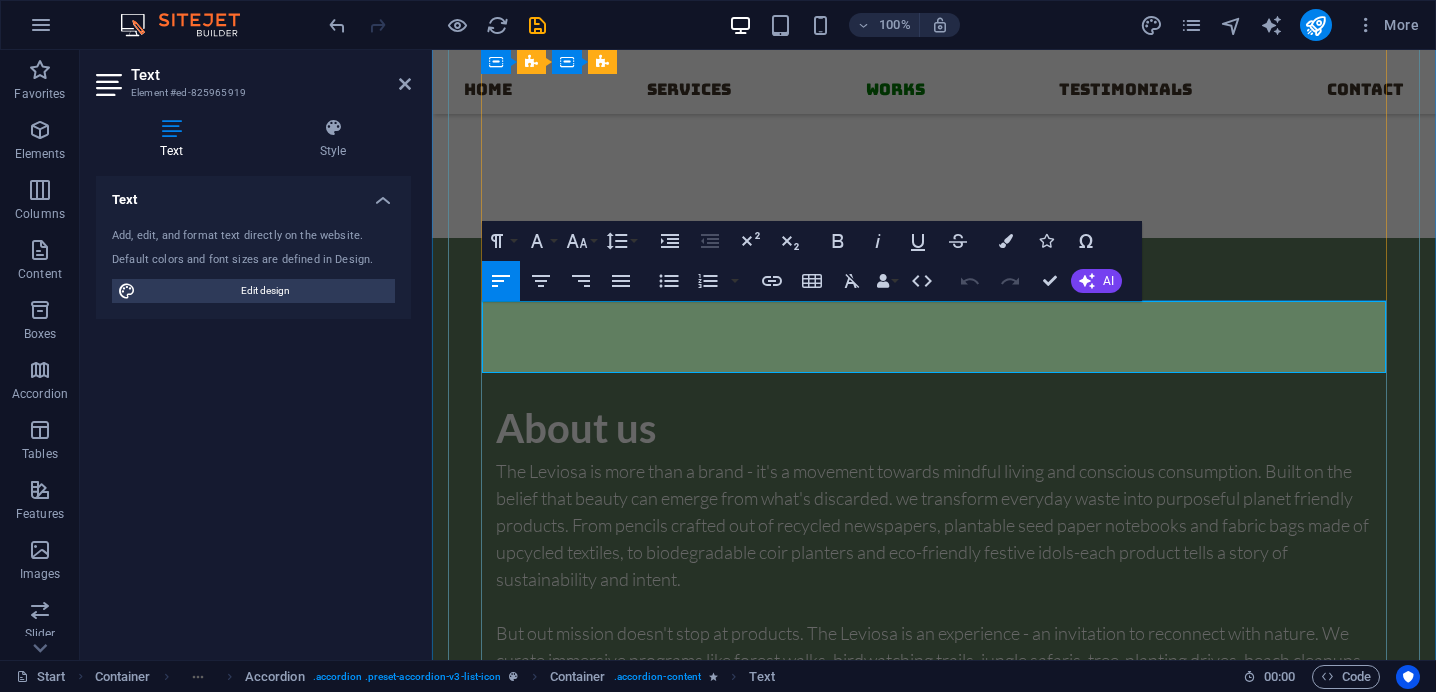 click on "Lorem ipsum dolor sit amet, consectetur adipisicing elit. Maiores ipsum repellat minus nihil. Labore, delectus, nam dignissimos ea repudiandae minima voluptatum magni pariatur possimus quia accusamus harum facilis corporis animi nisi. Enim, pariatur, impedit quia repellat harum ipsam laboriosam voluptas dicta illum nisi obcaecati reprehenderit quis placeat recusandae tenetur aperiam." at bounding box center (1656, 2089) 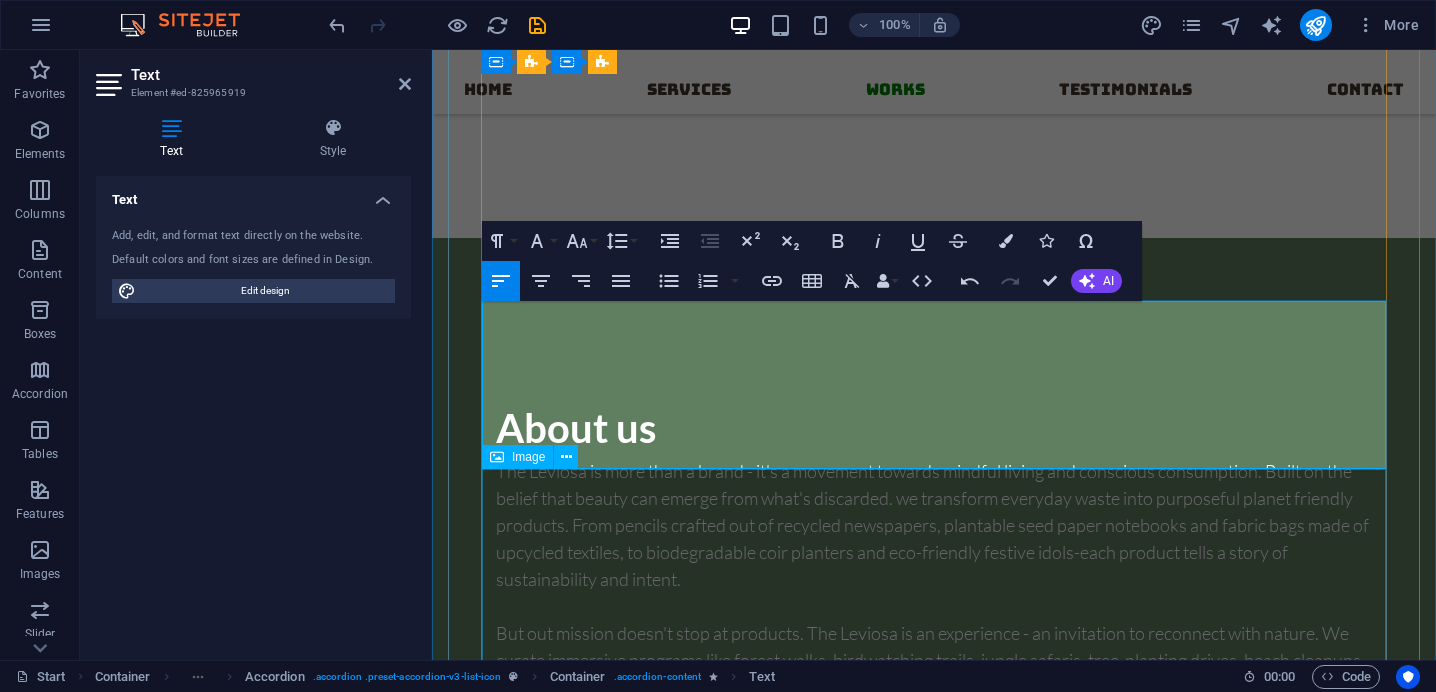 click at bounding box center [1656, 2663] 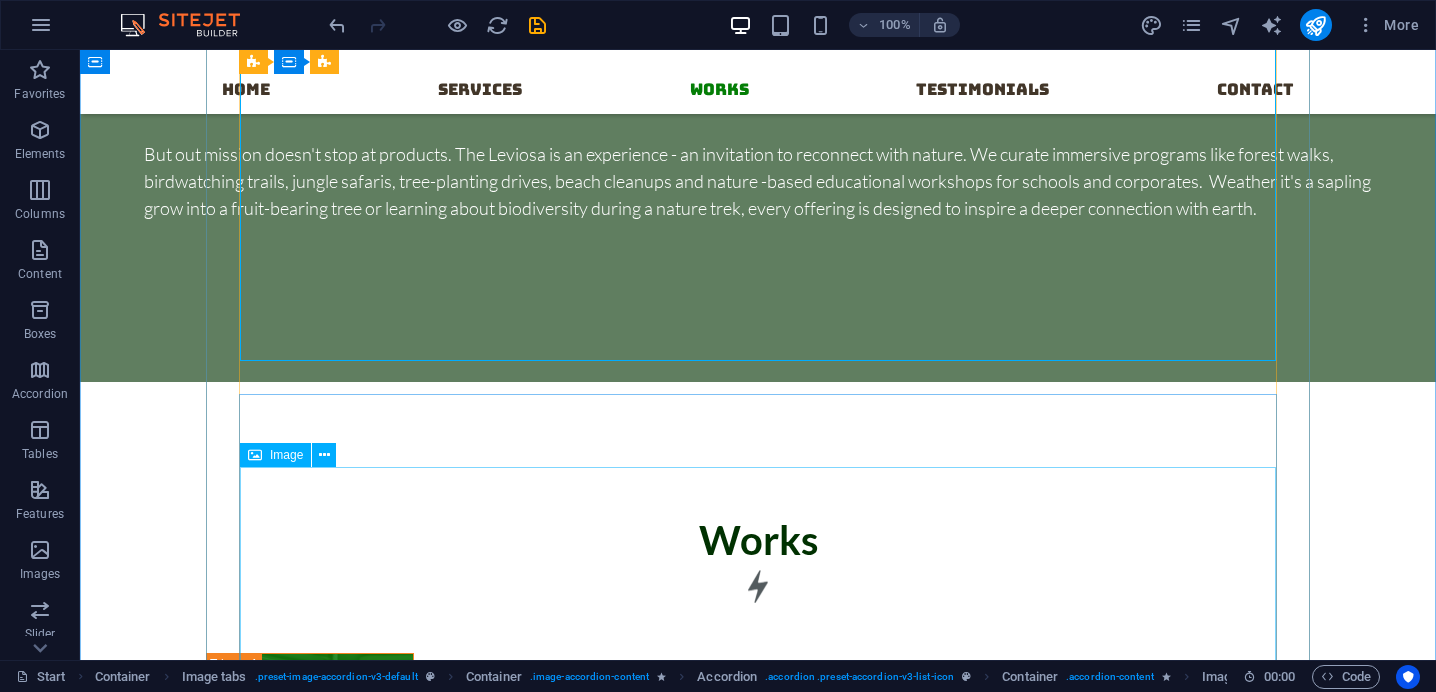 scroll, scrollTop: 3912, scrollLeft: 0, axis: vertical 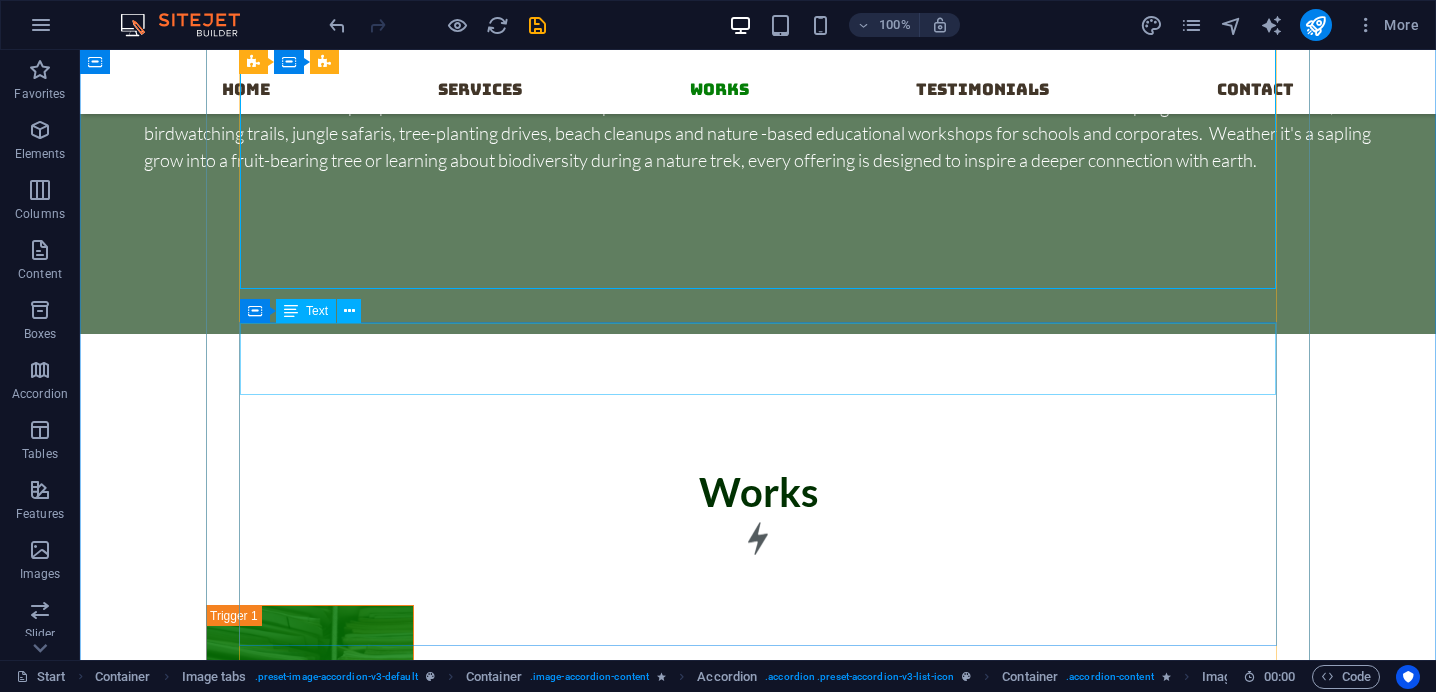 click on "Lorem ipsum dolor sit amet, consectetur adipisicing elit. Maiores ipsum repellat minus nihil. Labore, delectus, nam dignissimos ea repudiandae minima voluptatum magni pariatur possimus quia accusamus harum facilis corporis animi nisi. Enim, pariatur, impedit quia repellat harum ipsam laboriosam voluptas dicta illum nisi obcaecati reprehenderit quis placeat recusandae tenetur aperiam." at bounding box center (1732, 1495) 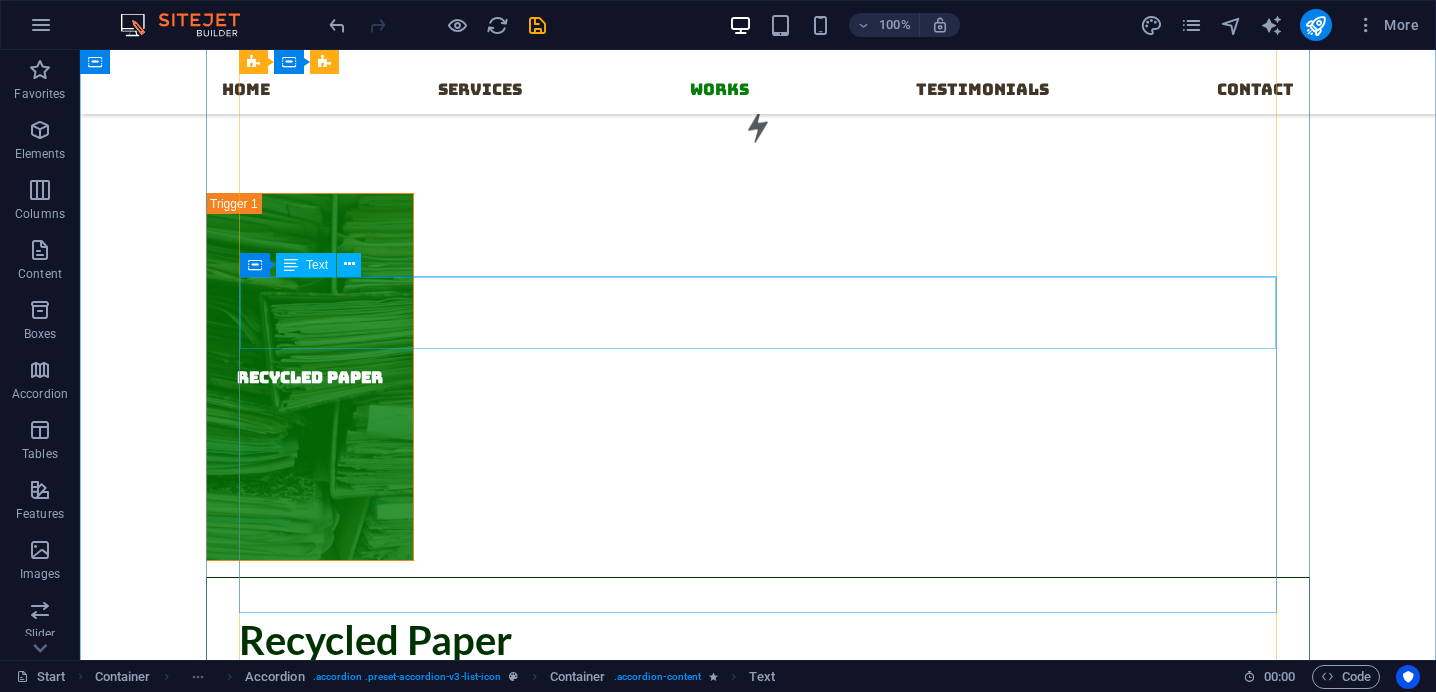 scroll, scrollTop: 4392, scrollLeft: 0, axis: vertical 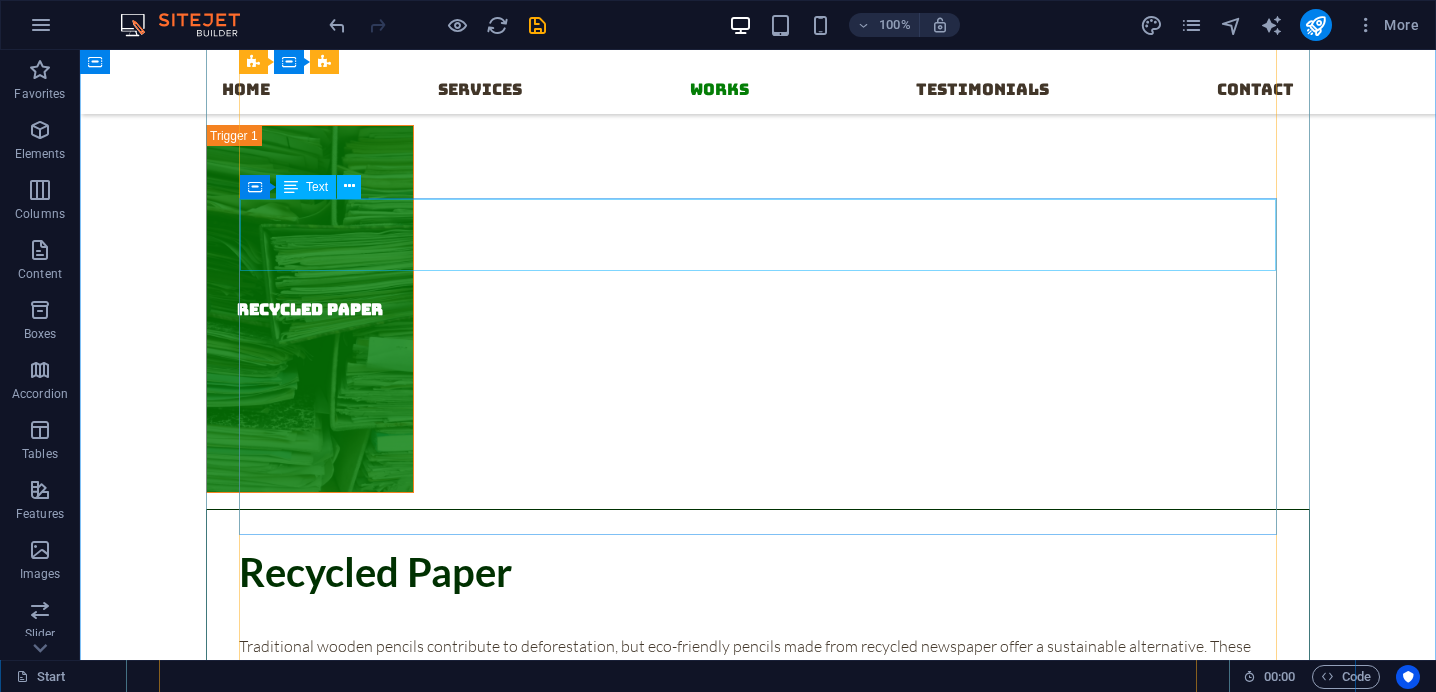 click on "Lorem ipsum dolor sit amet, consectetur adipisicing elit. Maiores ipsum repellat minus nihil. Labore, delectus, nam dignissimos ea repudiandae minima voluptatum magni pariatur possimus quia accusamus harum facilis corporis animi nisi. Enim, pariatur, impedit quia repellat harum ipsam laboriosam voluptas dicta illum nisi obcaecati reprehenderit quis placeat recusandae tenetur aperiam." at bounding box center (2100, 1015) 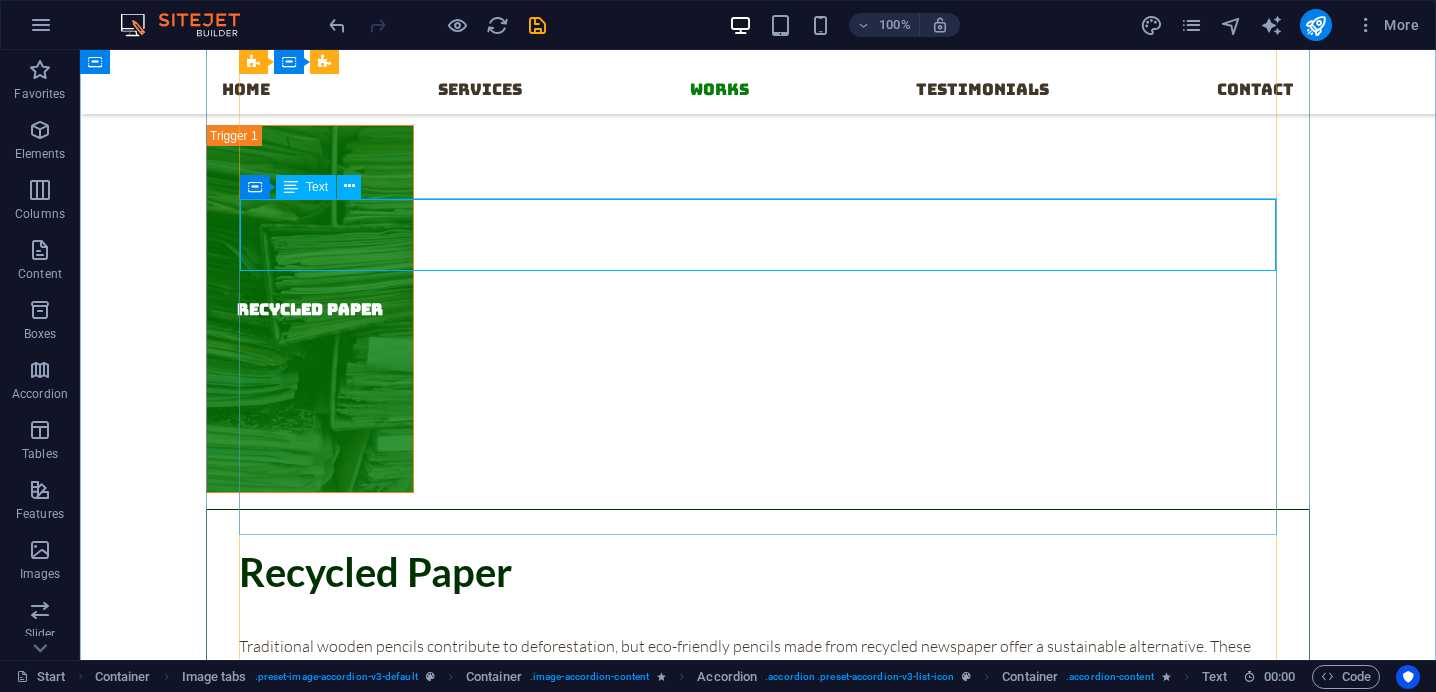 click on "Lorem ipsum dolor sit amet, consectetur adipisicing elit. Maiores ipsum repellat minus nihil. Labore, delectus, nam dignissimos ea repudiandae minima voluptatum magni pariatur possimus quia accusamus harum facilis corporis animi nisi. Enim, pariatur, impedit quia repellat harum ipsam laboriosam voluptas dicta illum nisi obcaecati reprehenderit quis placeat recusandae tenetur aperiam." at bounding box center (2100, 1015) 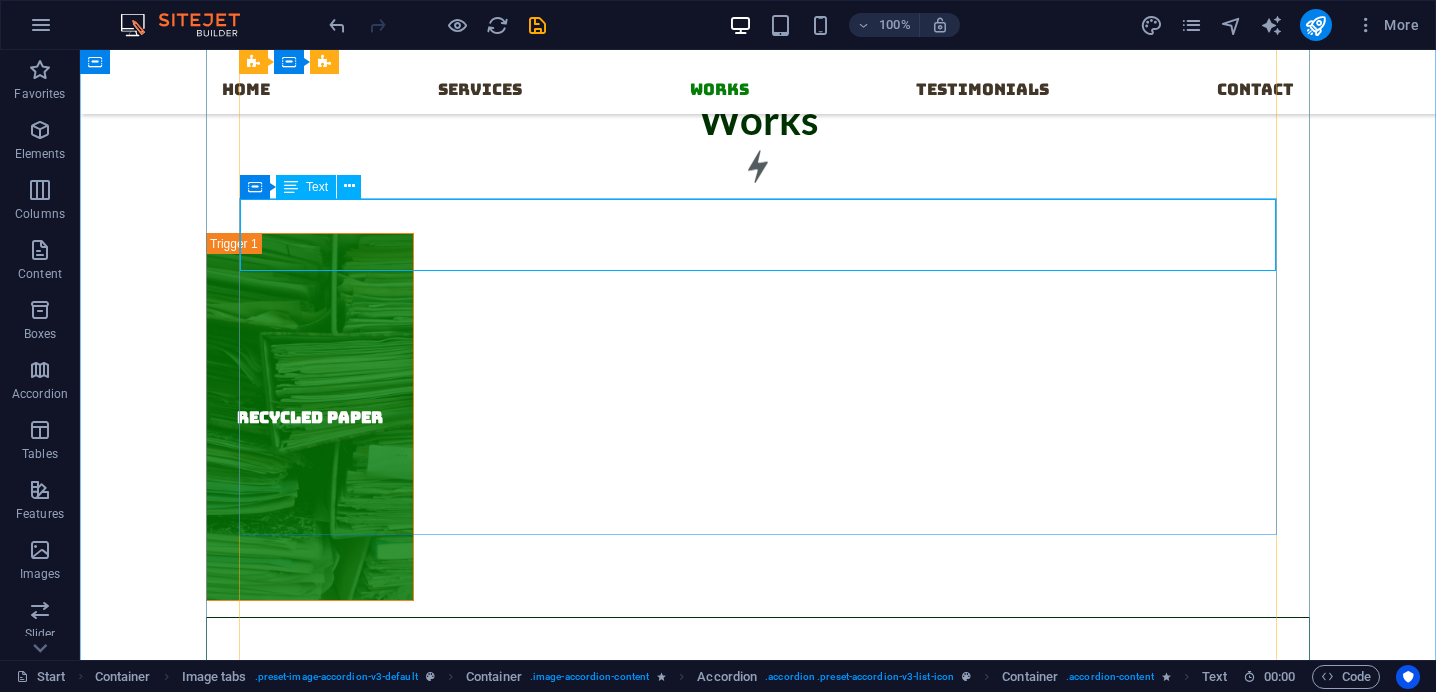 scroll, scrollTop: 4657, scrollLeft: 0, axis: vertical 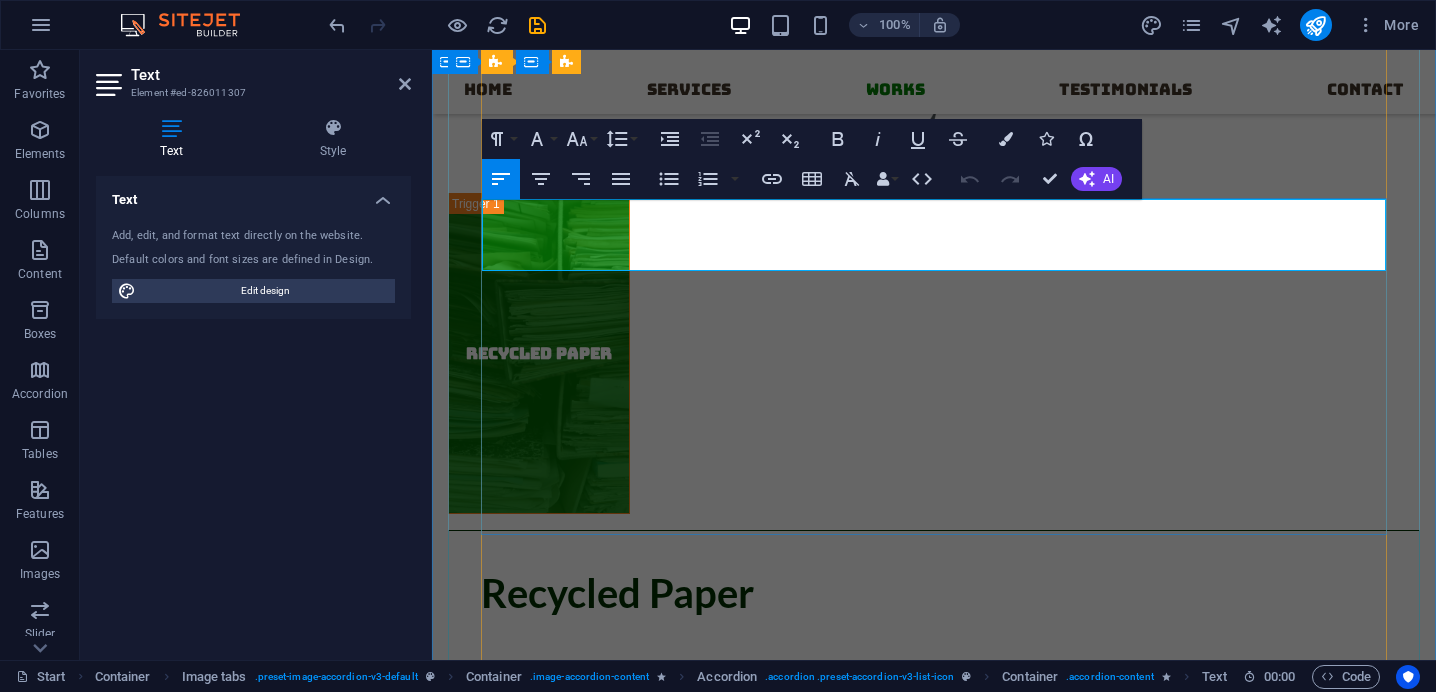 click on "Lorem ipsum dolor sit amet, consectetur adipisicing elit. Maiores ipsum repellat minus nihil. Labore, delectus, nam dignissimos ea repudiandae minima voluptatum magni pariatur possimus quia accusamus harum facilis corporis animi nisi. Enim, pariatur, impedit quia repellat harum ipsam laboriosam voluptas dicta illum nisi obcaecati reprehenderit quis placeat recusandae tenetur aperiam." at bounding box center (2342, 1060) 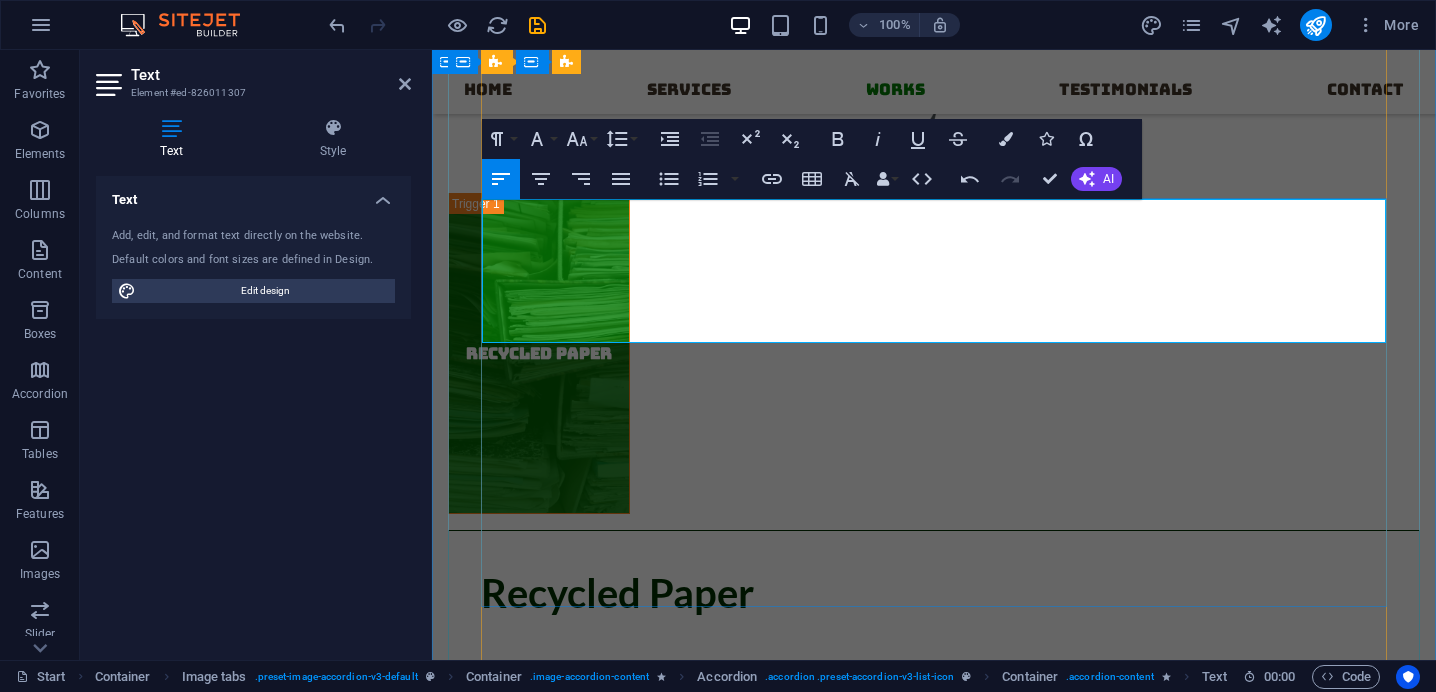 click on "Plastic pens contribute to immense waste, often ending up in landfills or oceans, where they take centuries to decompose. In contrast, pens made of cardboard offer a biodegradable, eco-friendly solution. With a sturdy cardboard body, these pens significantly reduce plastic usage while being just as functional and comfortable to write with." at bounding box center (2342, 1036) 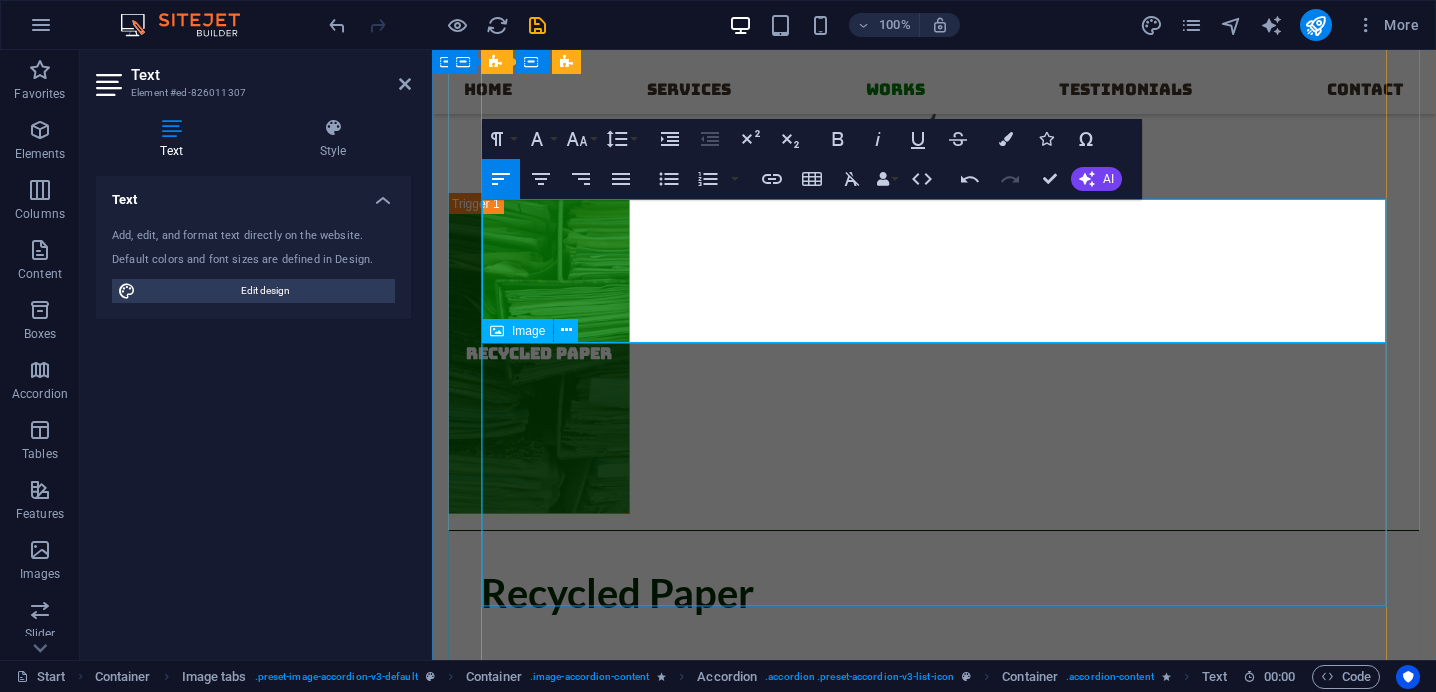 click at bounding box center [2342, 1395] 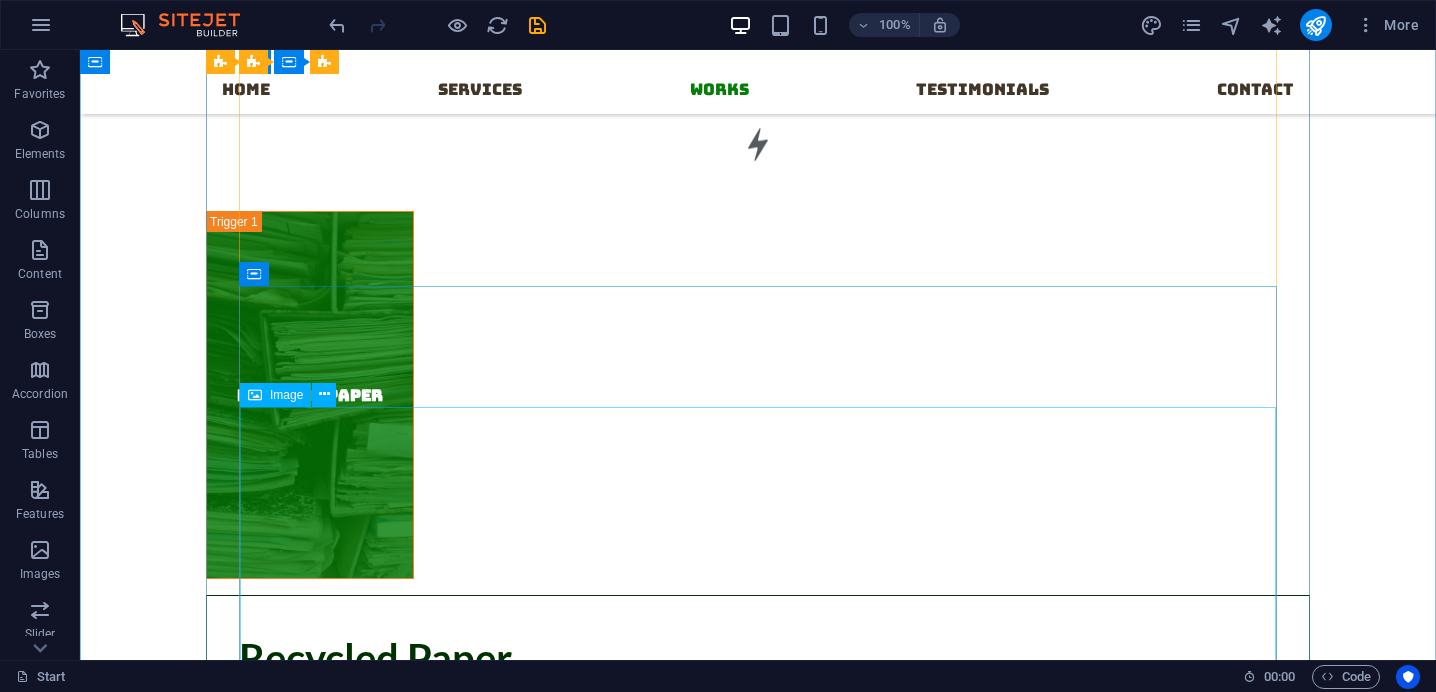 scroll, scrollTop: 4304, scrollLeft: 0, axis: vertical 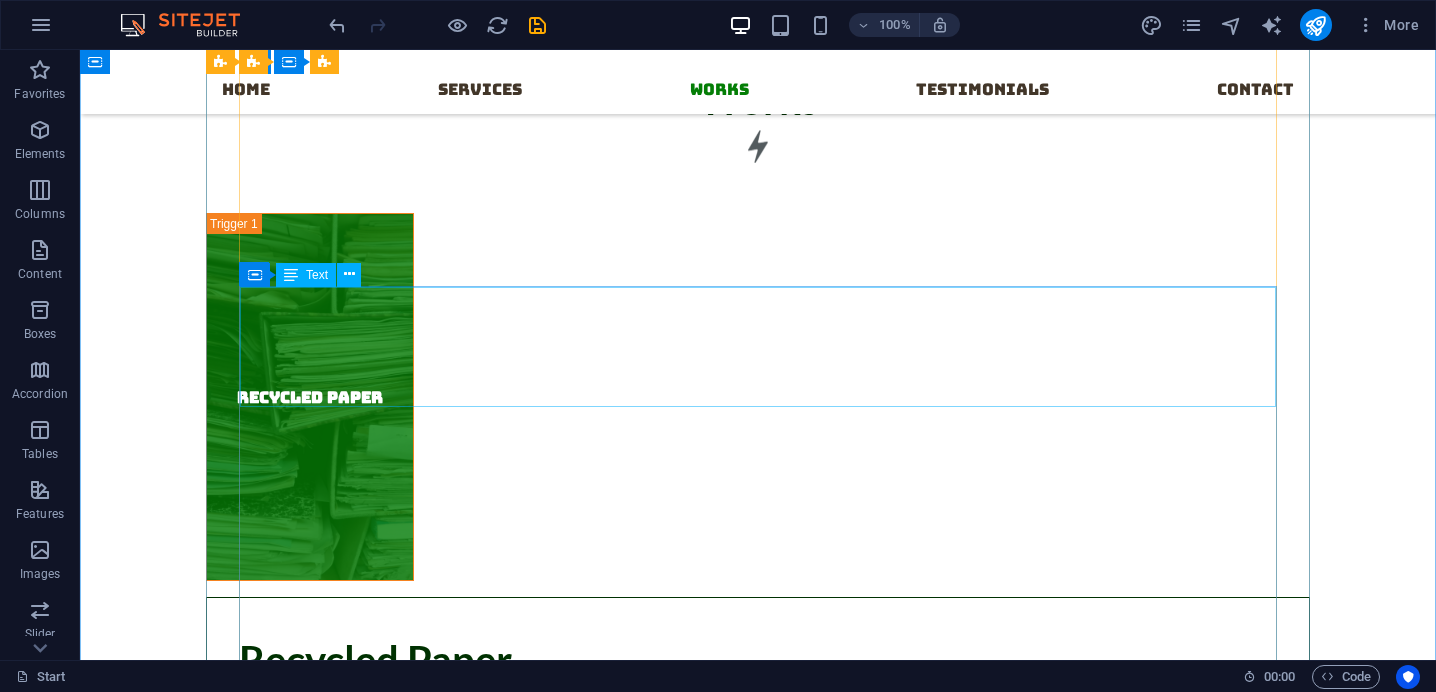 click on "Plastic pens contribute to immense waste, often ending up in landfills or oceans, where they take centuries to decompose. In contrast, pens made of cardboard offer a biodegradable, eco-friendly solution. With a sturdy cardboard body, these pens significantly reduce plastic usage while being just as functional and comfortable to write with. They are lightweight, sustainable, and decompose much faster than plastic pens, minimizing environmental impact. Choosing cardboard pens is a small yet impactful step toward reducing plastic pollution and promoting a greener future. Make the switch—write sustainably! 🌱✍️" at bounding box center (2100, 1151) 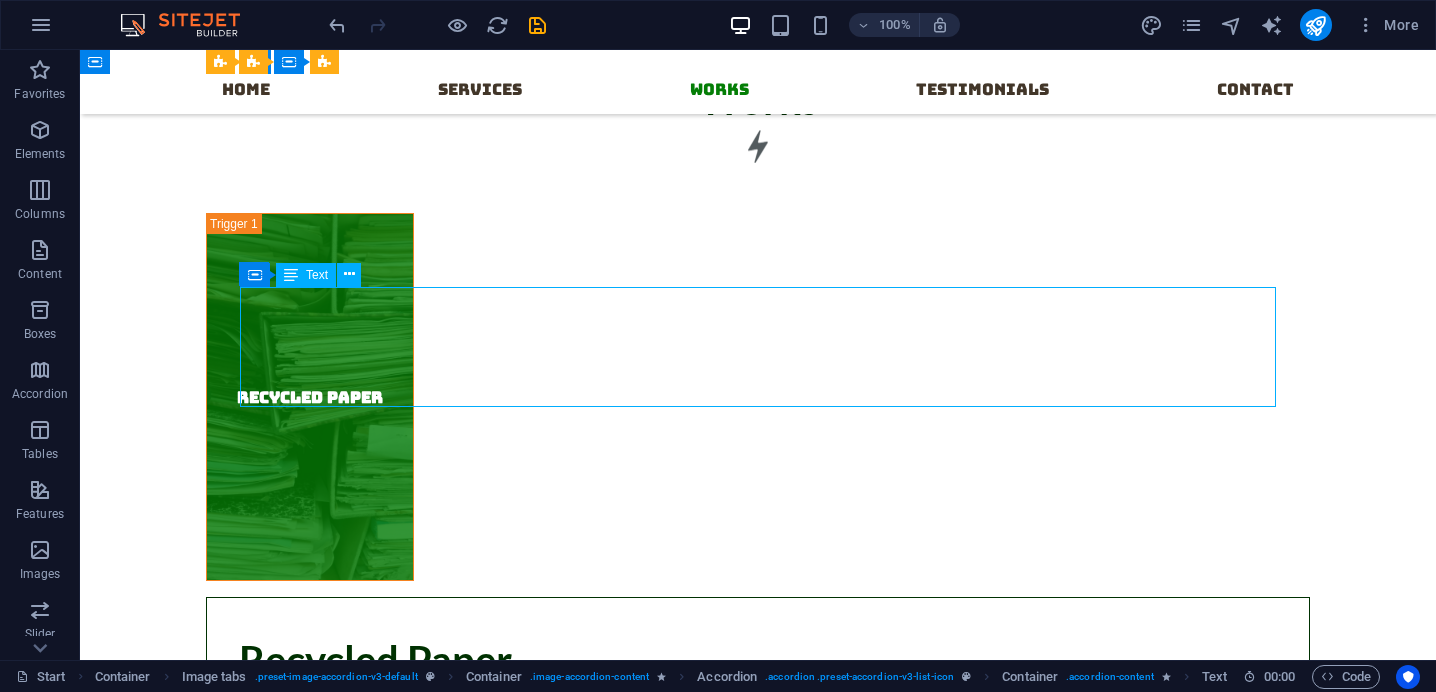 click on "Plastic pens contribute to immense waste, often ending up in landfills or oceans, where they take centuries to decompose. In contrast, pens made of cardboard offer a biodegradable, eco-friendly solution. With a sturdy cardboard body, these pens significantly reduce plastic usage while being just as functional and comfortable to write with. They are lightweight, sustainable, and decompose much faster than plastic pens, minimizing environmental impact. Choosing cardboard pens is a small yet impactful step toward reducing plastic pollution and promoting a greener future. Make the switch—write sustainably! 🌱✍️" at bounding box center [2100, 1151] 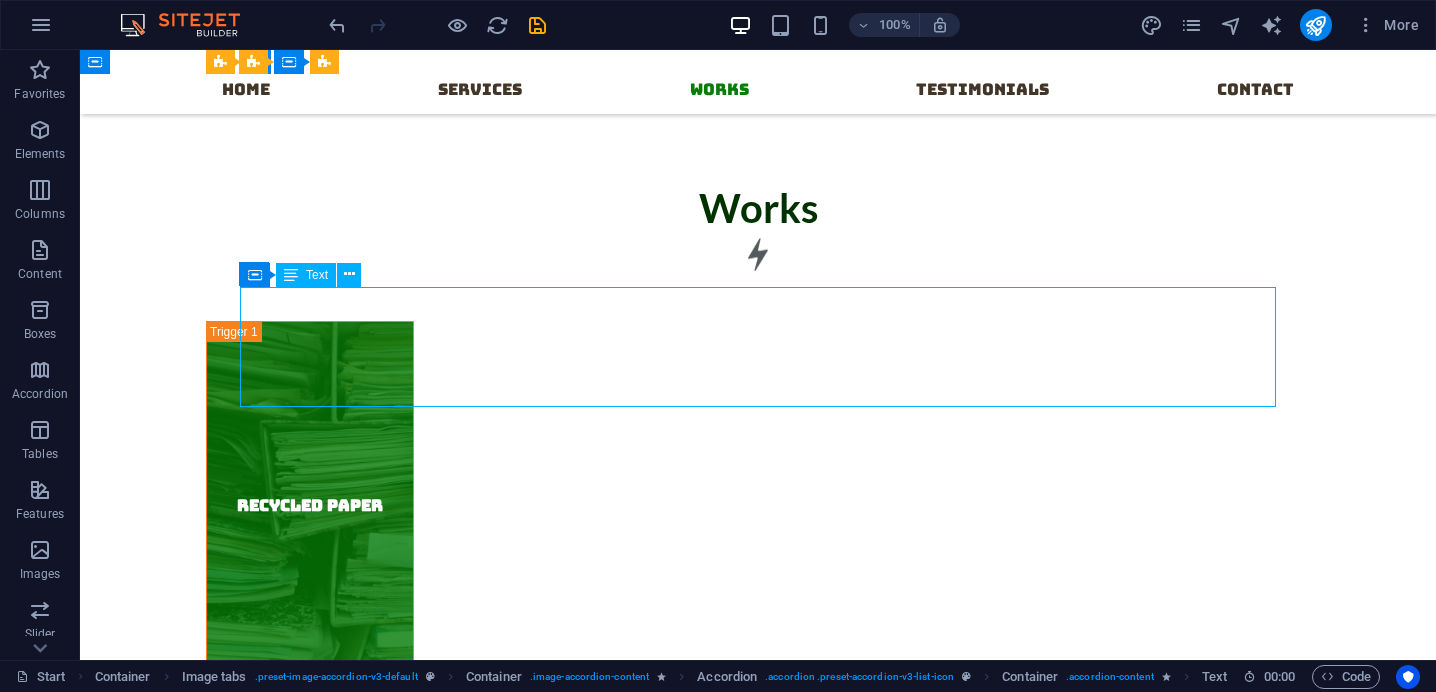 scroll, scrollTop: 4569, scrollLeft: 0, axis: vertical 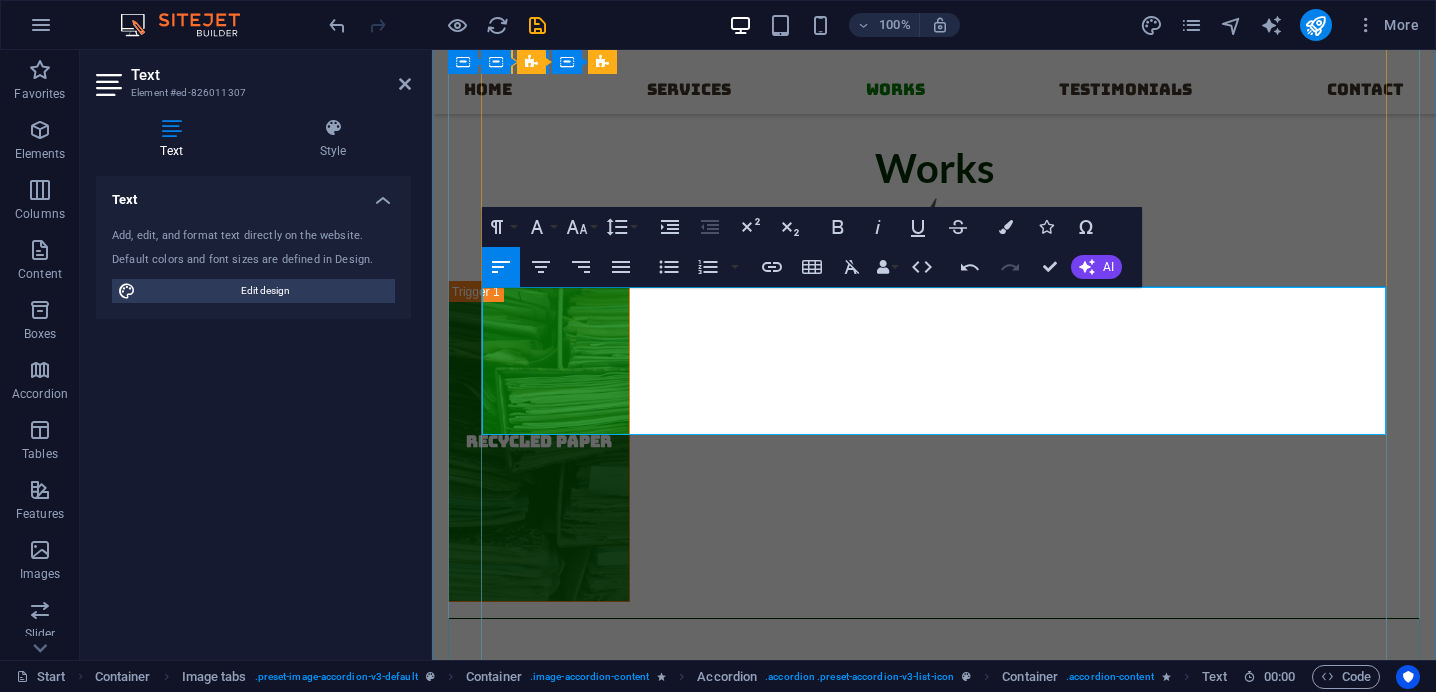 click at bounding box center [2342, 1269] 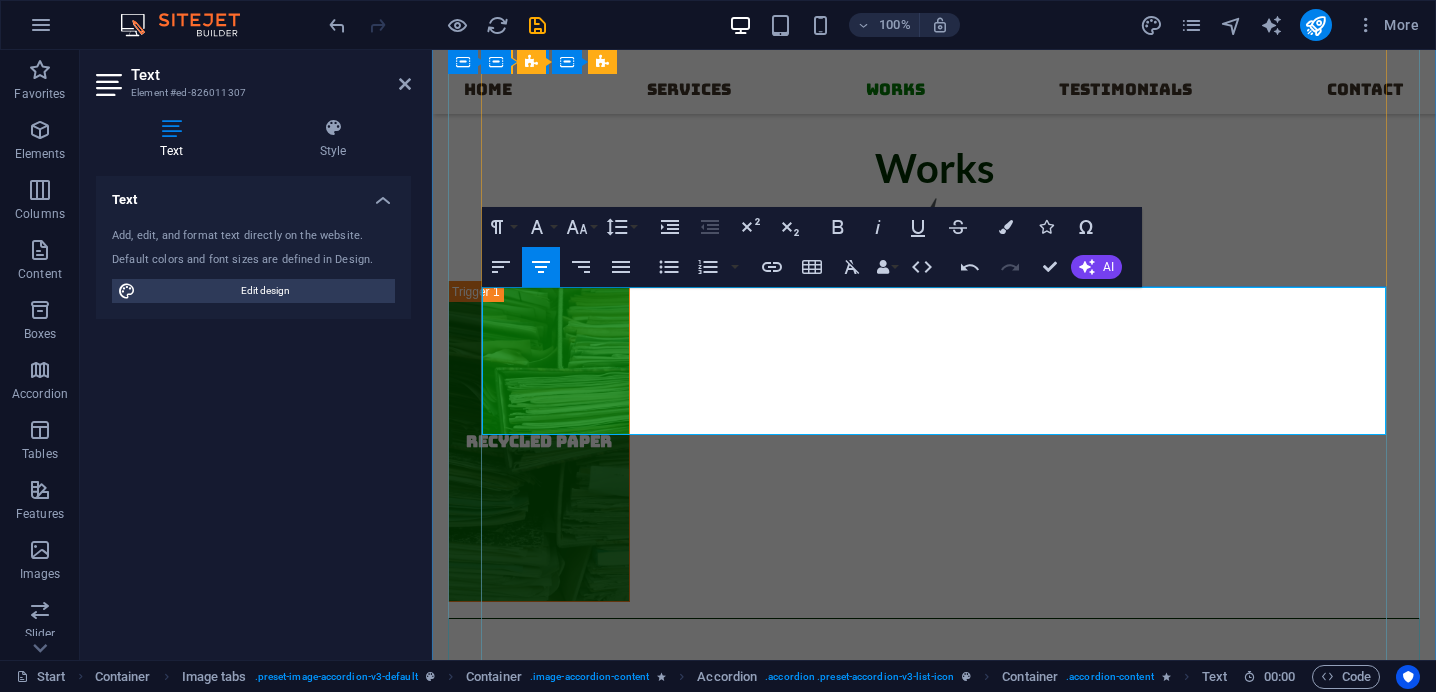 type 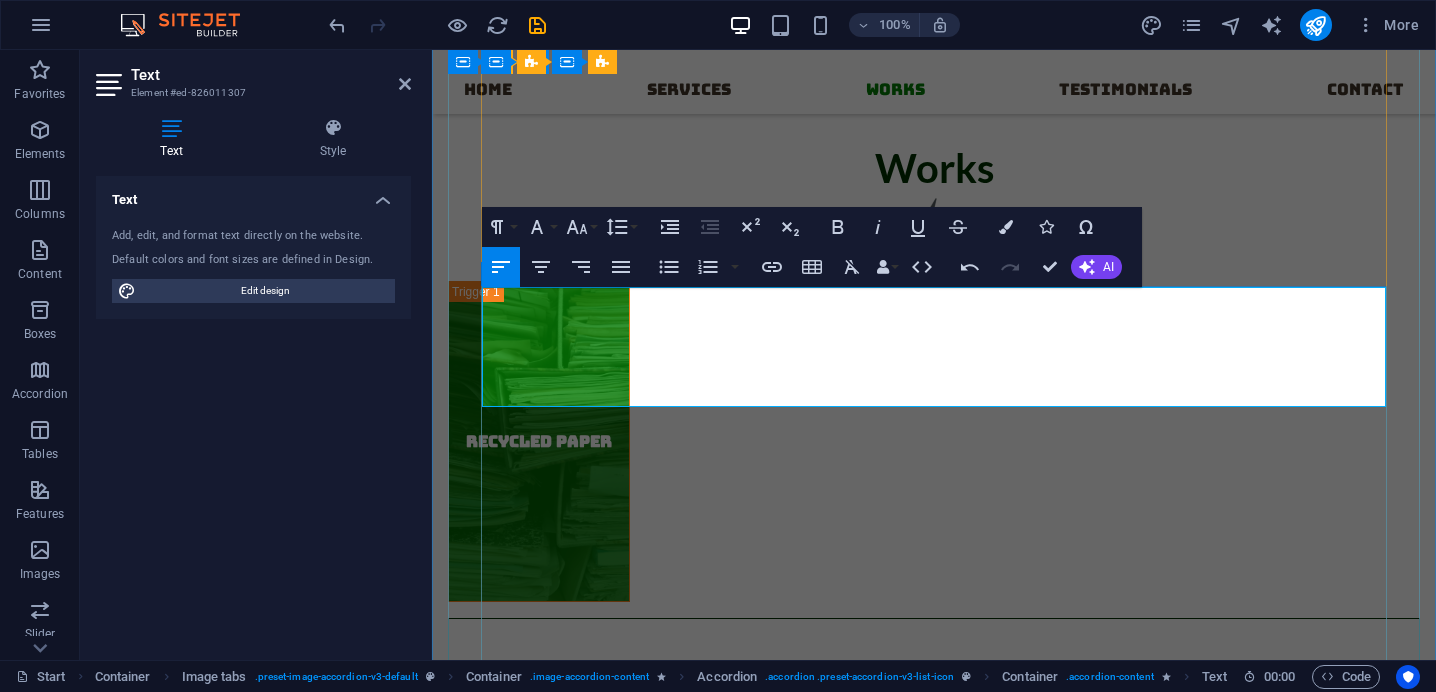 click at bounding box center (2342, 1268) 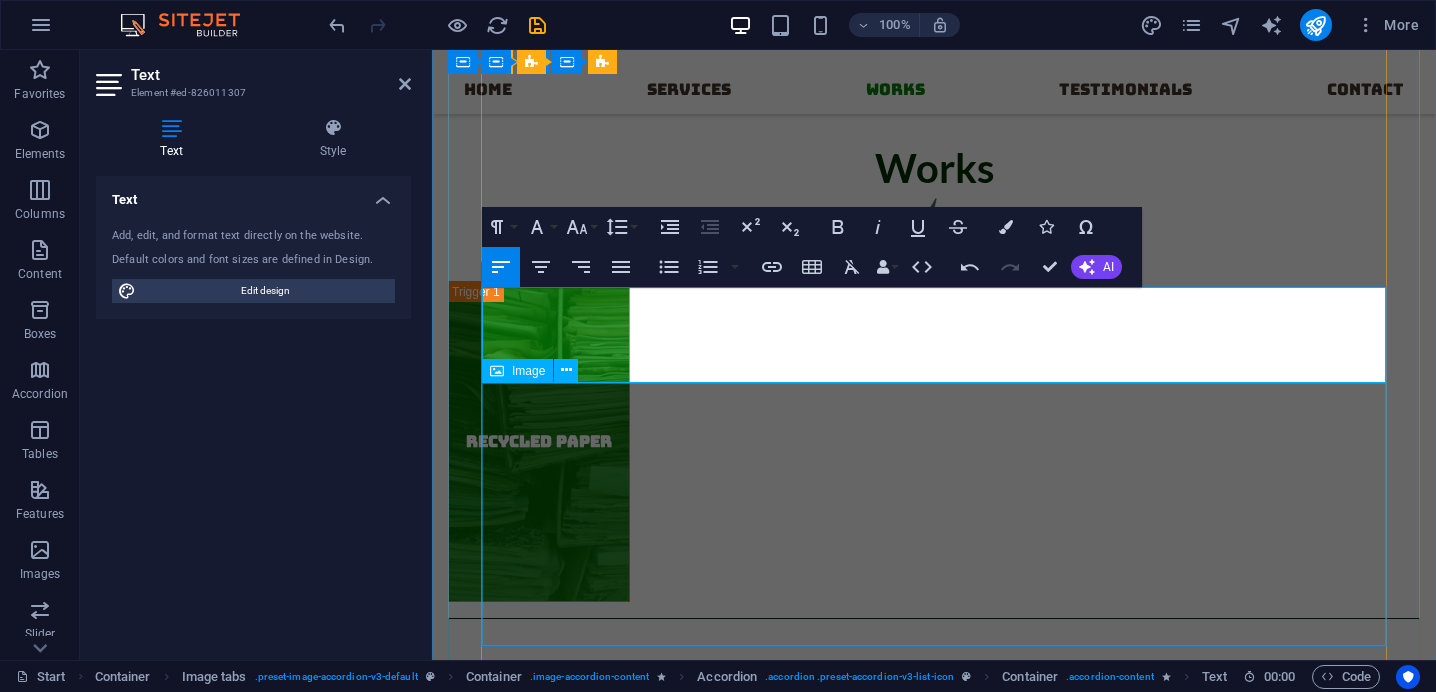 click at bounding box center [2342, 1387] 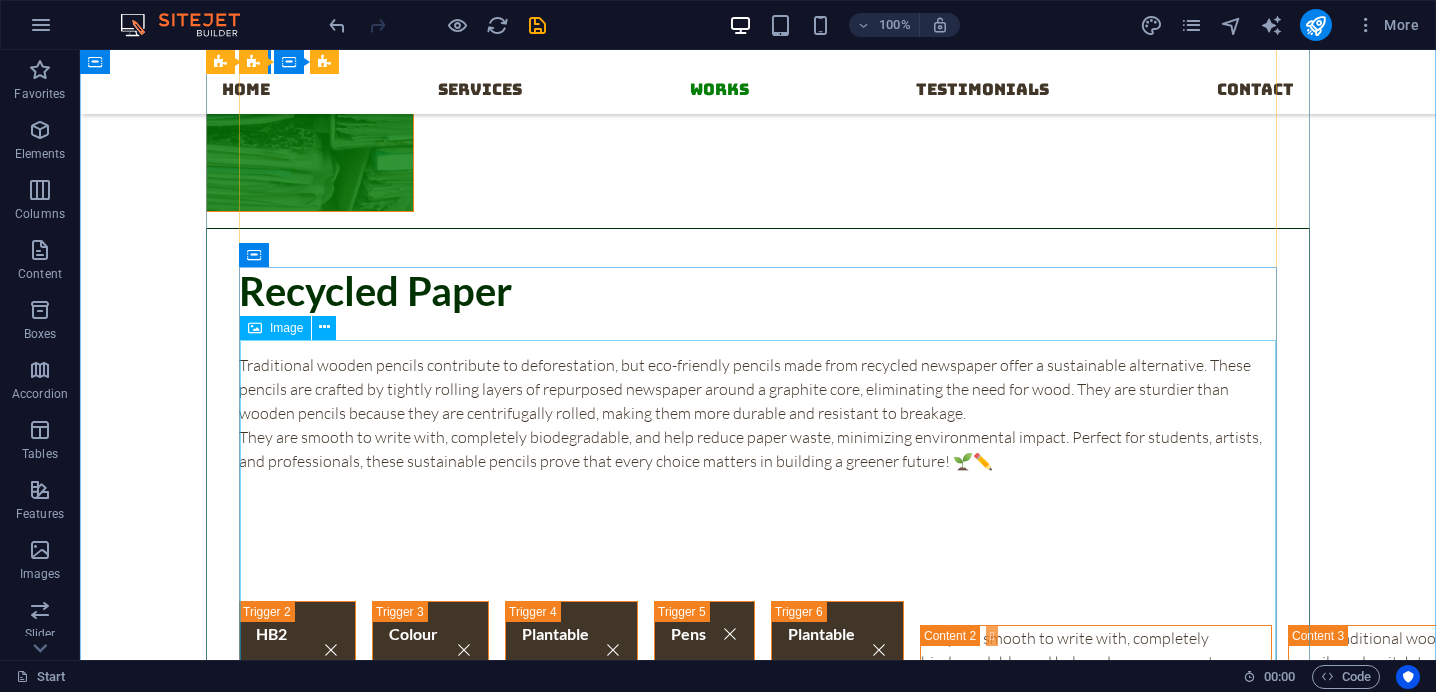 scroll, scrollTop: 4663, scrollLeft: 0, axis: vertical 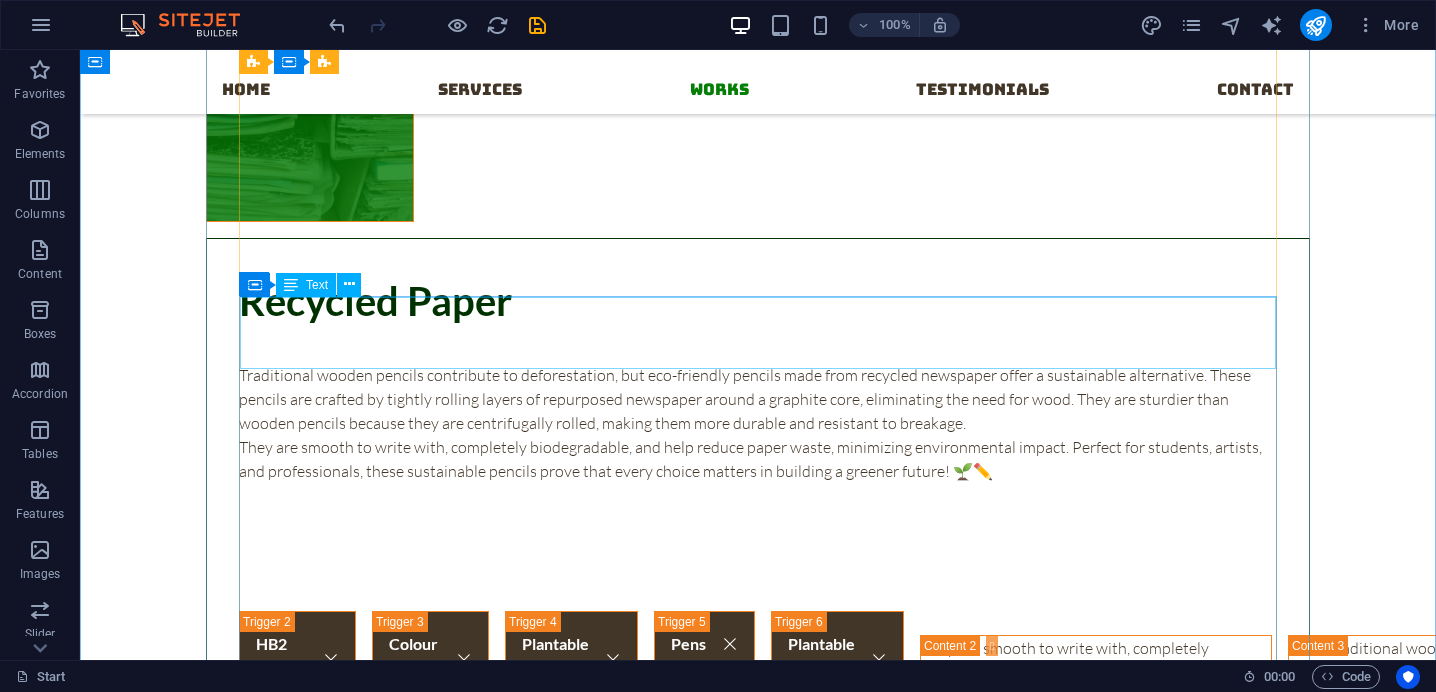 click on "Lorem ipsum dolor sit amet, consectetur adipisicing elit. Maiores ipsum repellat minus nihil. Labore, delectus, nam dignissimos ea repudiandae minima voluptatum magni pariatur possimus quia accusamus harum facilis corporis animi nisi. Enim, pariatur, impedit quia repellat harum ipsam laboriosam voluptas dicta illum nisi obcaecati reprehenderit quis placeat recusandae tenetur aperiam." at bounding box center [2418, 780] 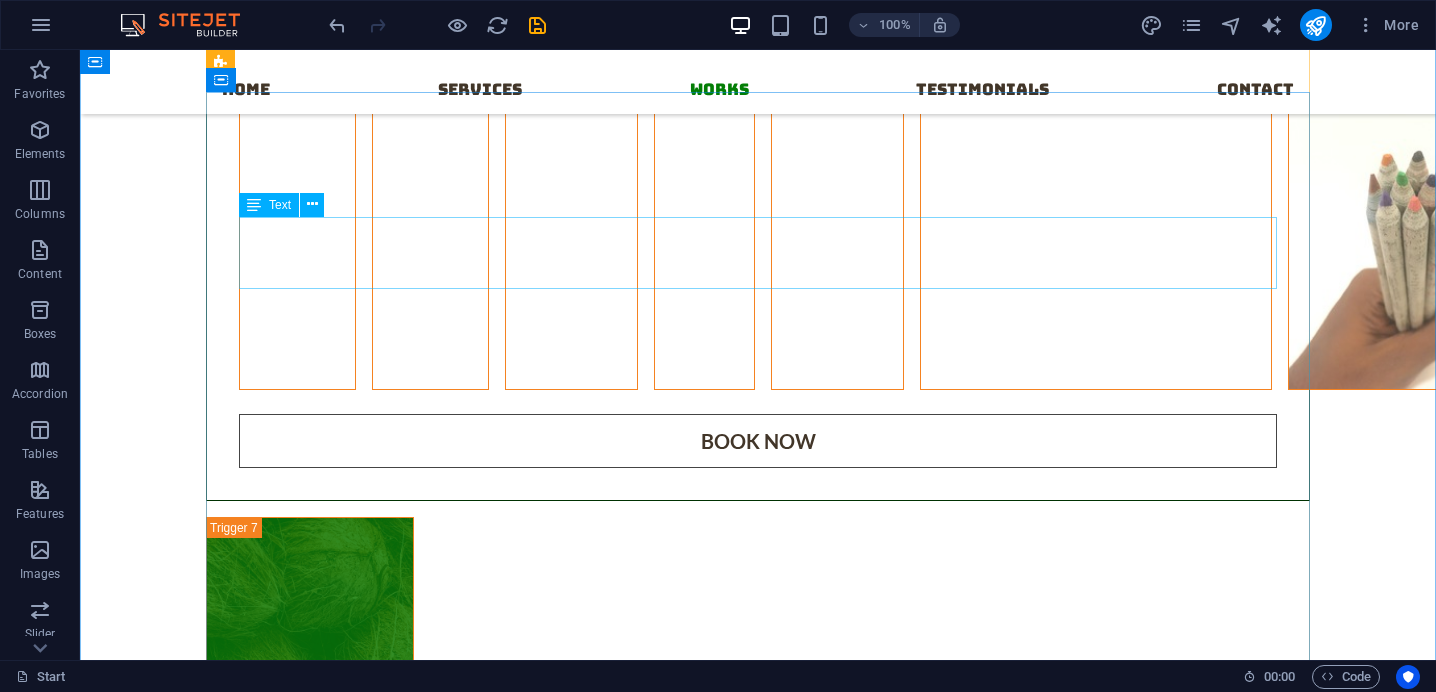 scroll, scrollTop: 5794, scrollLeft: 0, axis: vertical 